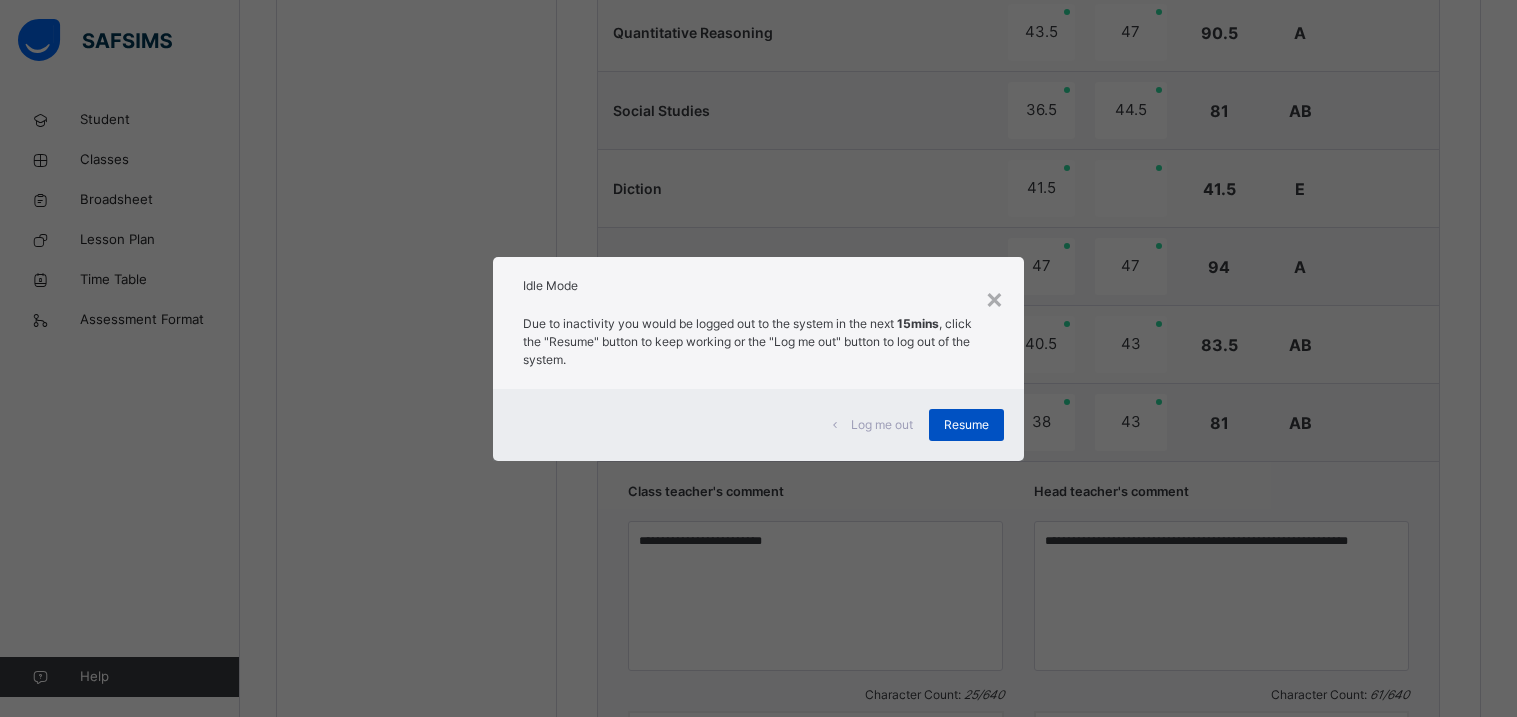 scroll, scrollTop: 1761, scrollLeft: 0, axis: vertical 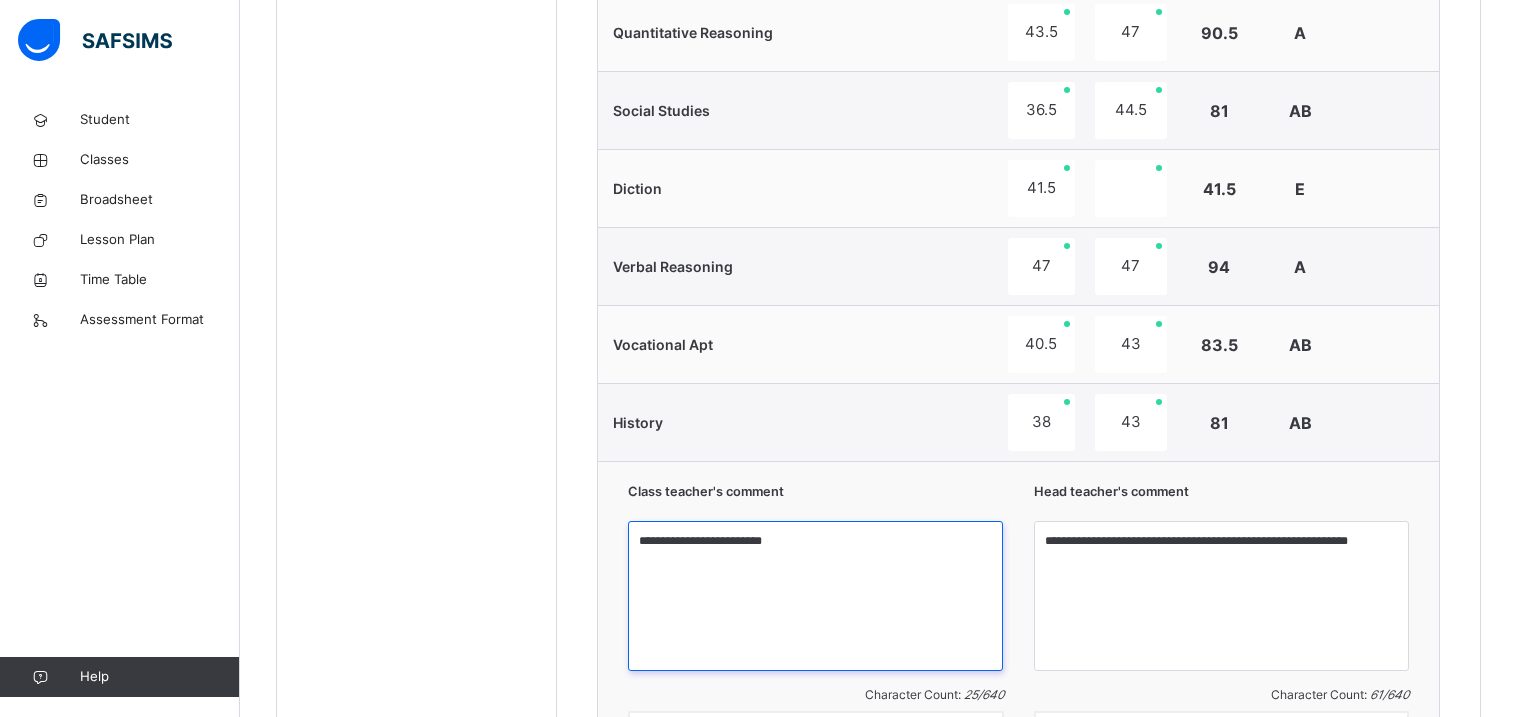 click on "**********" at bounding box center (815, 596) 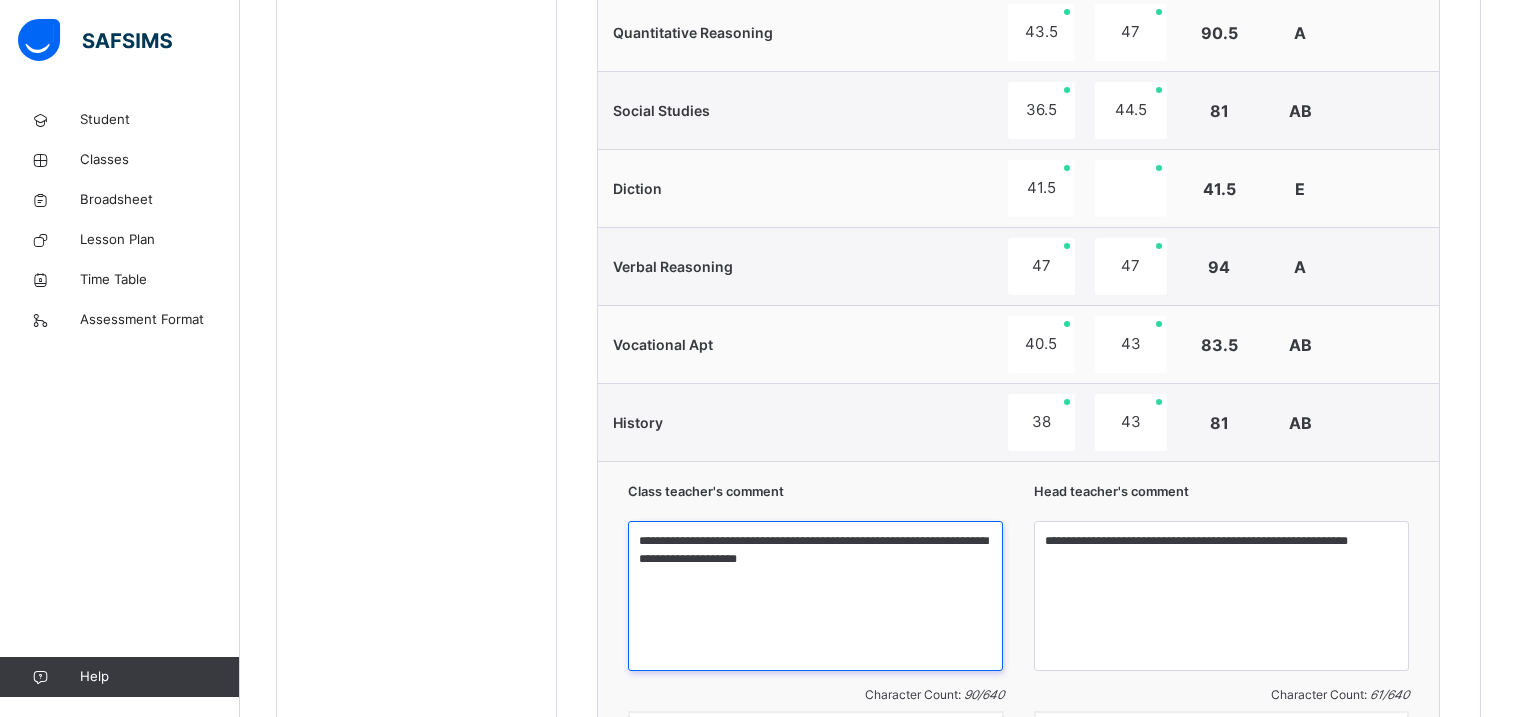 click on "**********" at bounding box center [815, 596] 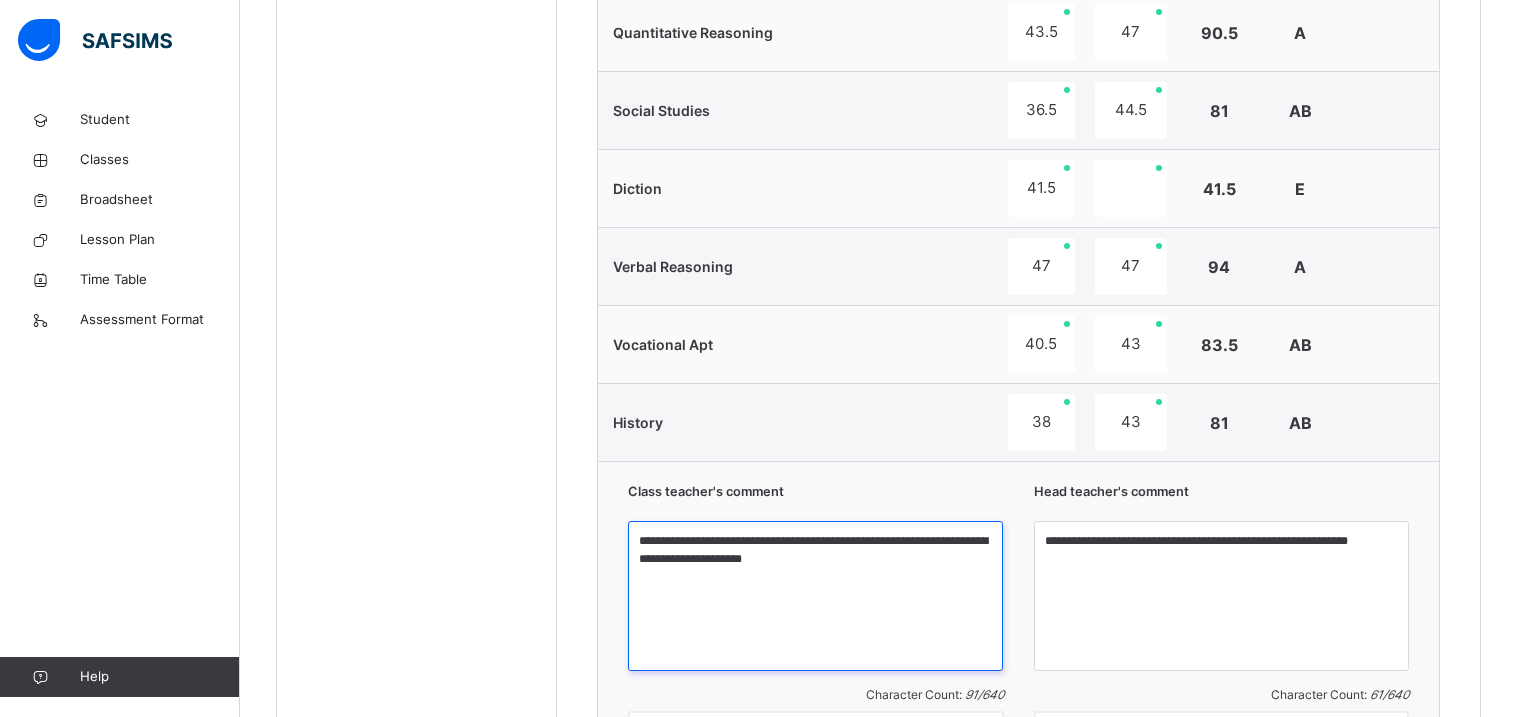 click on "**********" at bounding box center (815, 596) 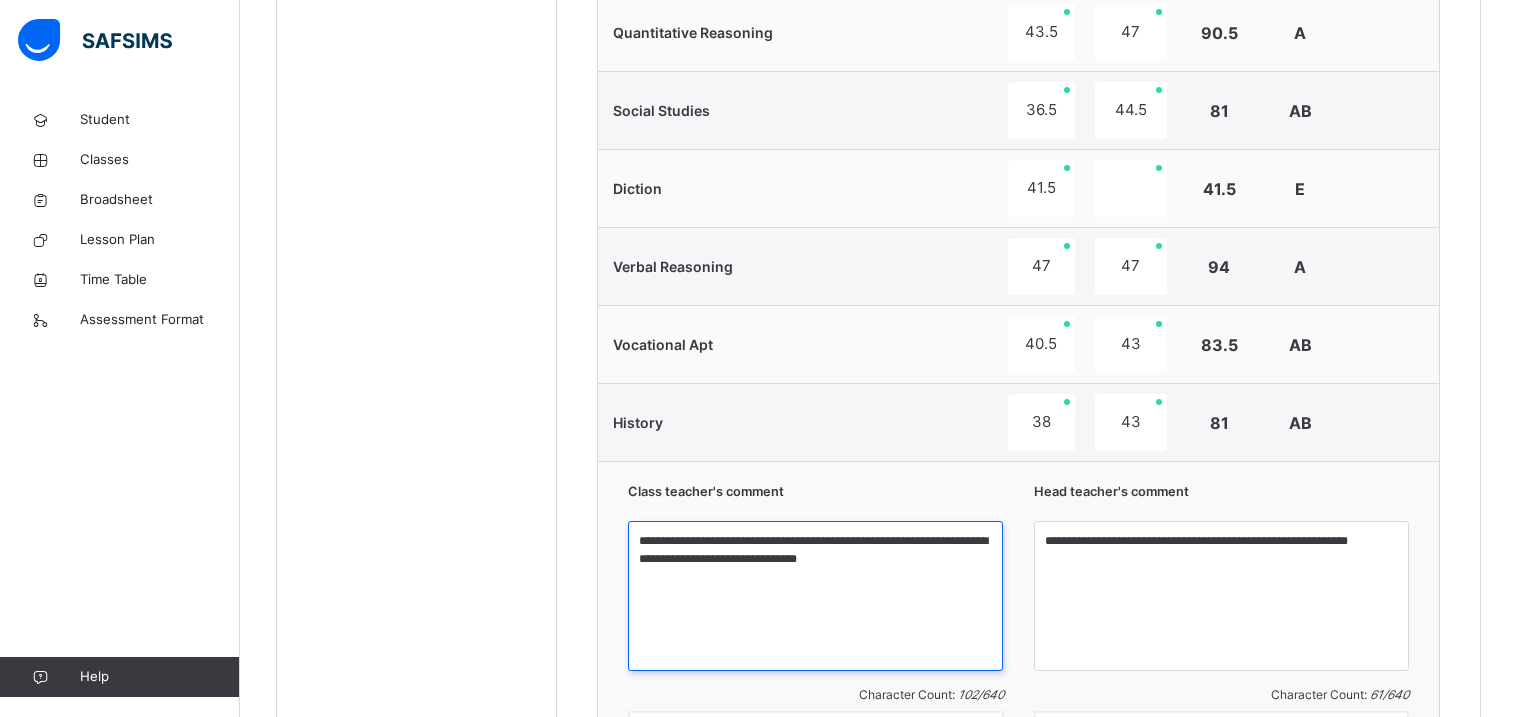 click on "**********" at bounding box center (815, 596) 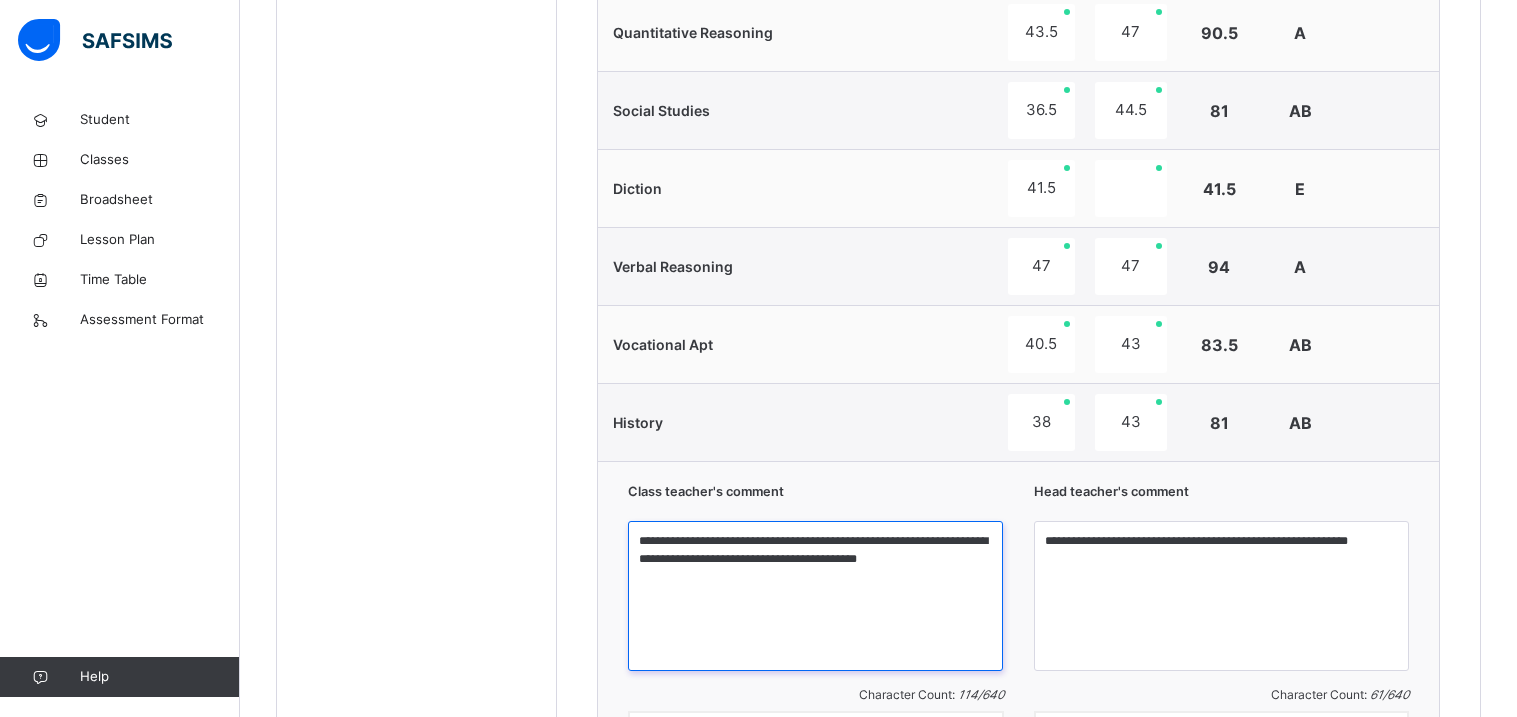 type on "**********" 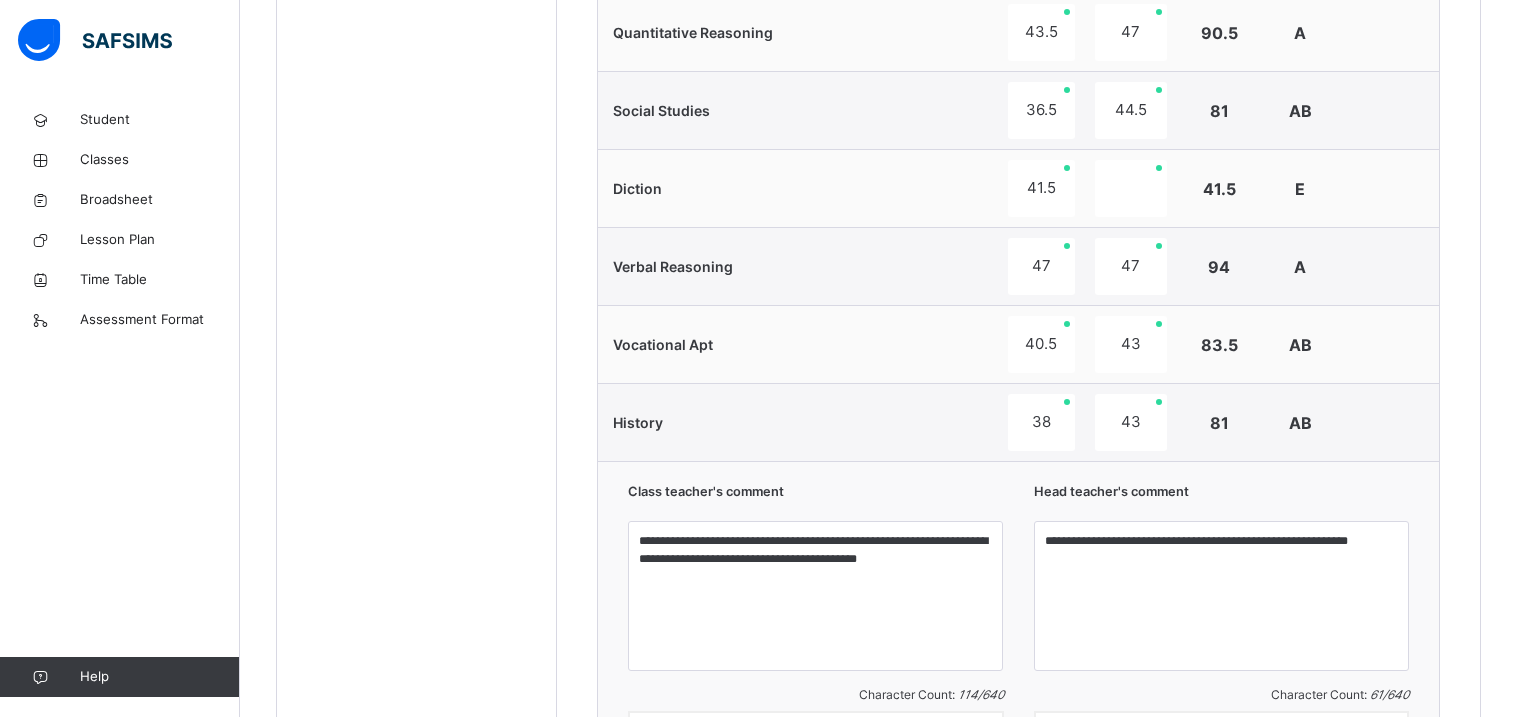 click on "Students [PERSON_NAME] DIS/162 [PERSON_NAME] [PERSON_NAME] DIS/277 ANYIMAETOCHI [PERSON_NAME] DIS/139 [PERSON_NAME] OMOYEMEH [PERSON_NAME] DIS/314 [PERSON_NAME] DIS/261 CHIDIEBUBE  CHIDI-IFEGBO DIS/72 DIAMOND  IFEADIGO DIS-23 EDEN CHIZITERE [PERSON_NAME] DIS/39 EXCEL O. TASIBO DIS/167 FORTUNE  ATOYEBI DIS/23 [PERSON_NAME] DIS/35 [PERSON_NAME] DIS/71 PURITY DISEYE TASIBO DIS/203 [PERSON_NAME] DIS-30 [PERSON_NAME] DIS-99 [PERSON_NAME] [PERSON_NAME] DIS/206" at bounding box center [417, -168] 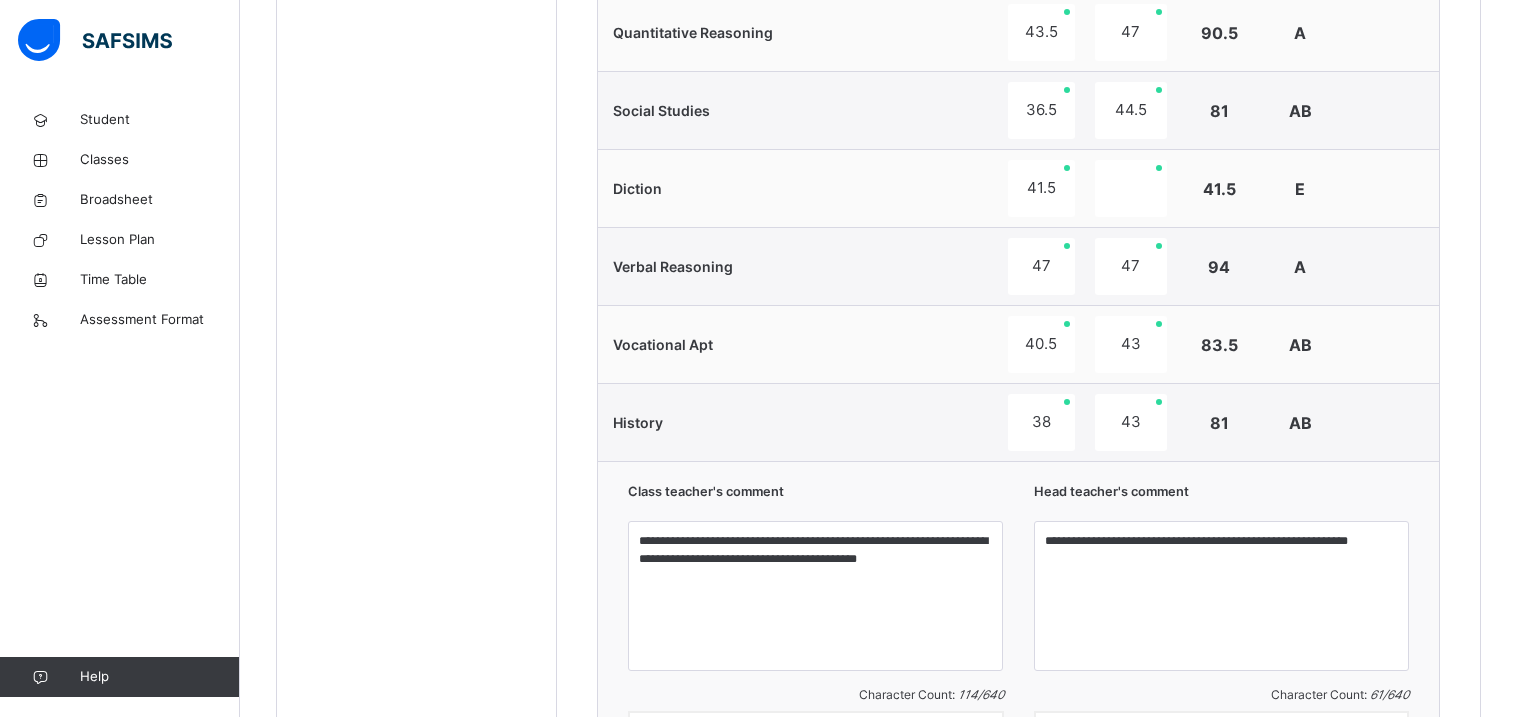 click on "**********" at bounding box center [1222, 627] 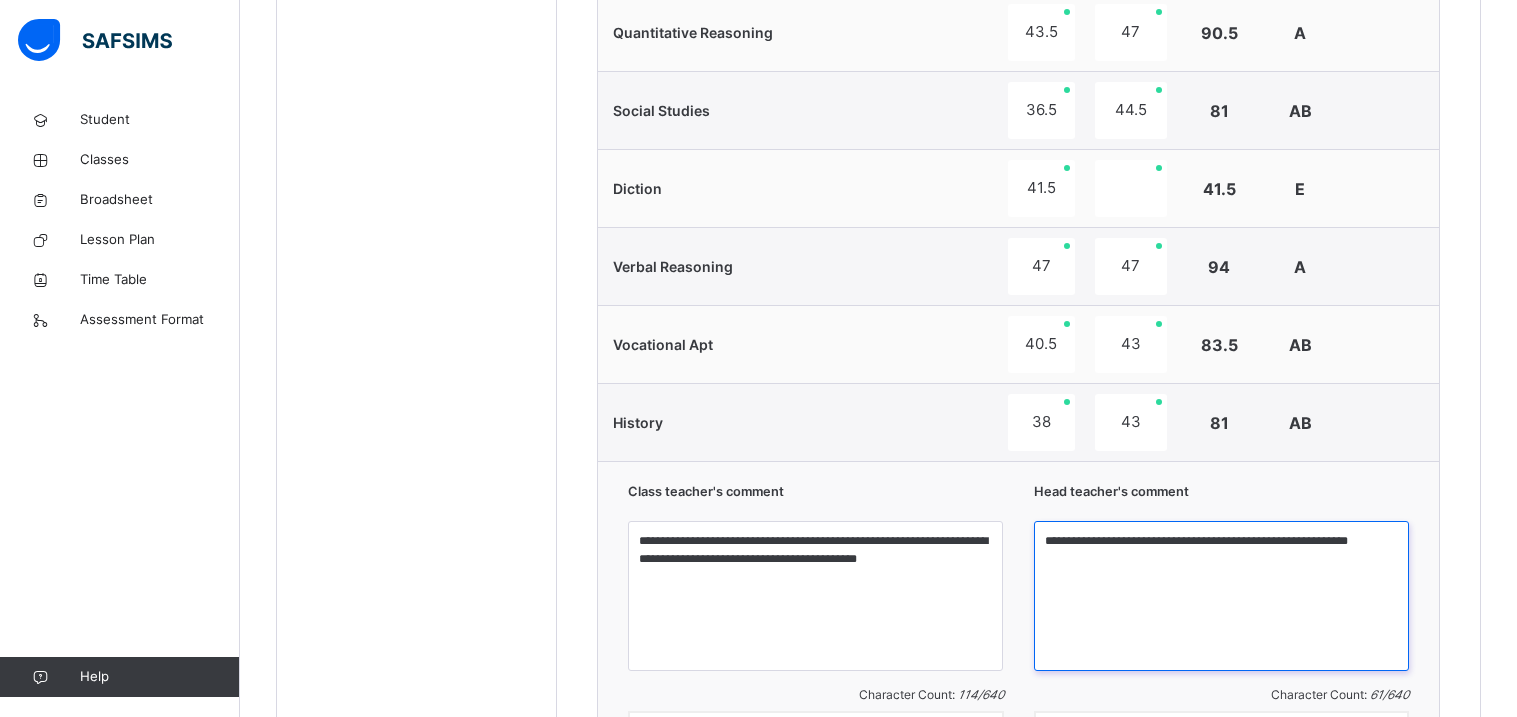 click on "**********" at bounding box center [1221, 596] 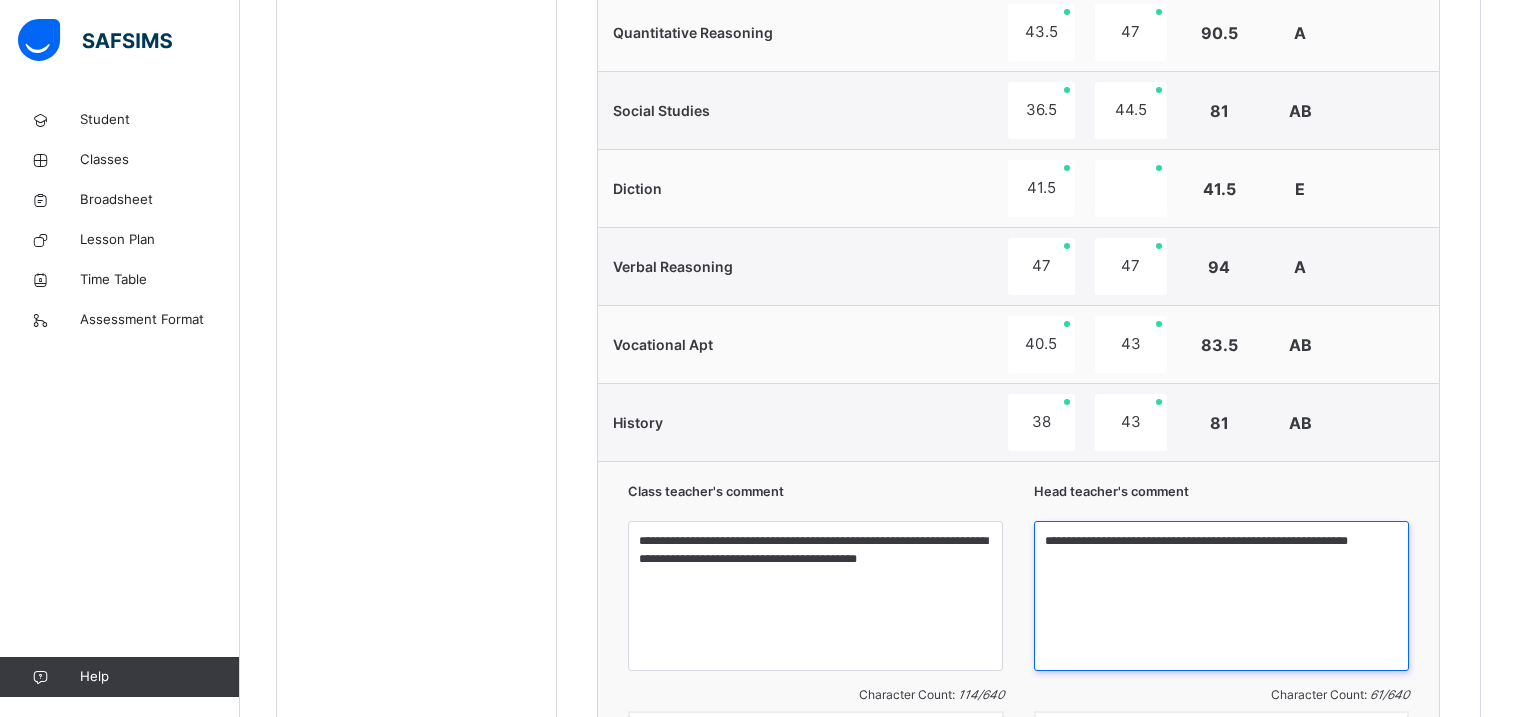 click on "**********" at bounding box center [1221, 596] 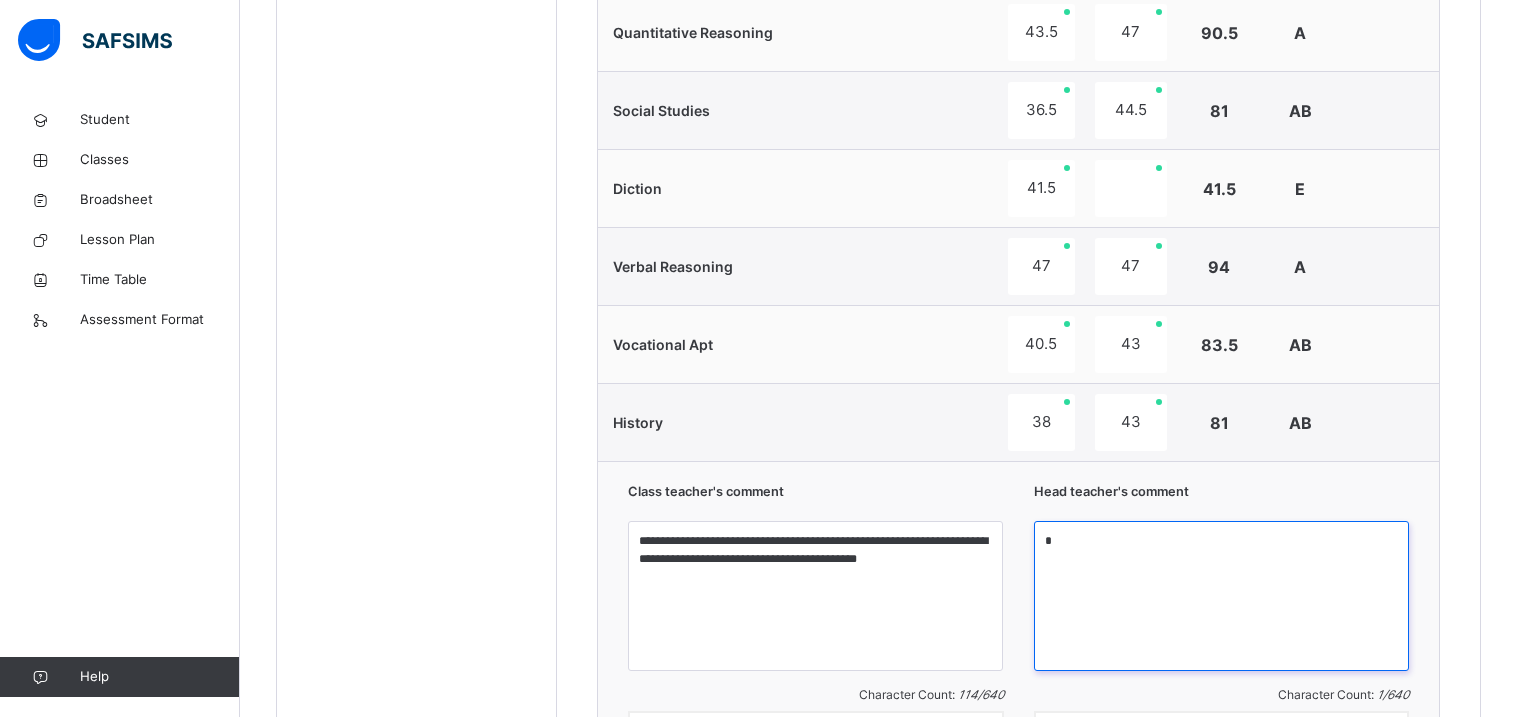 click on "*" at bounding box center (1221, 596) 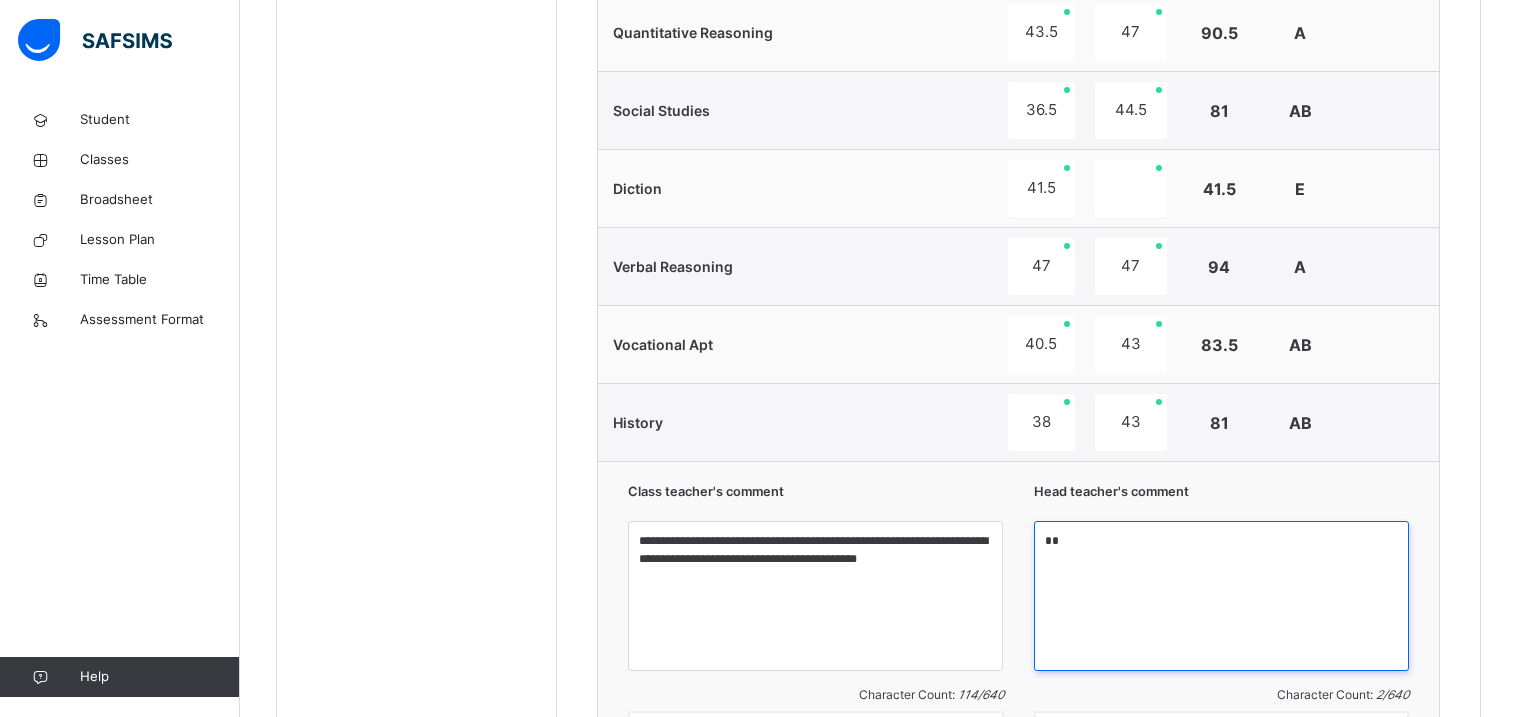 click on "*" at bounding box center [1221, 596] 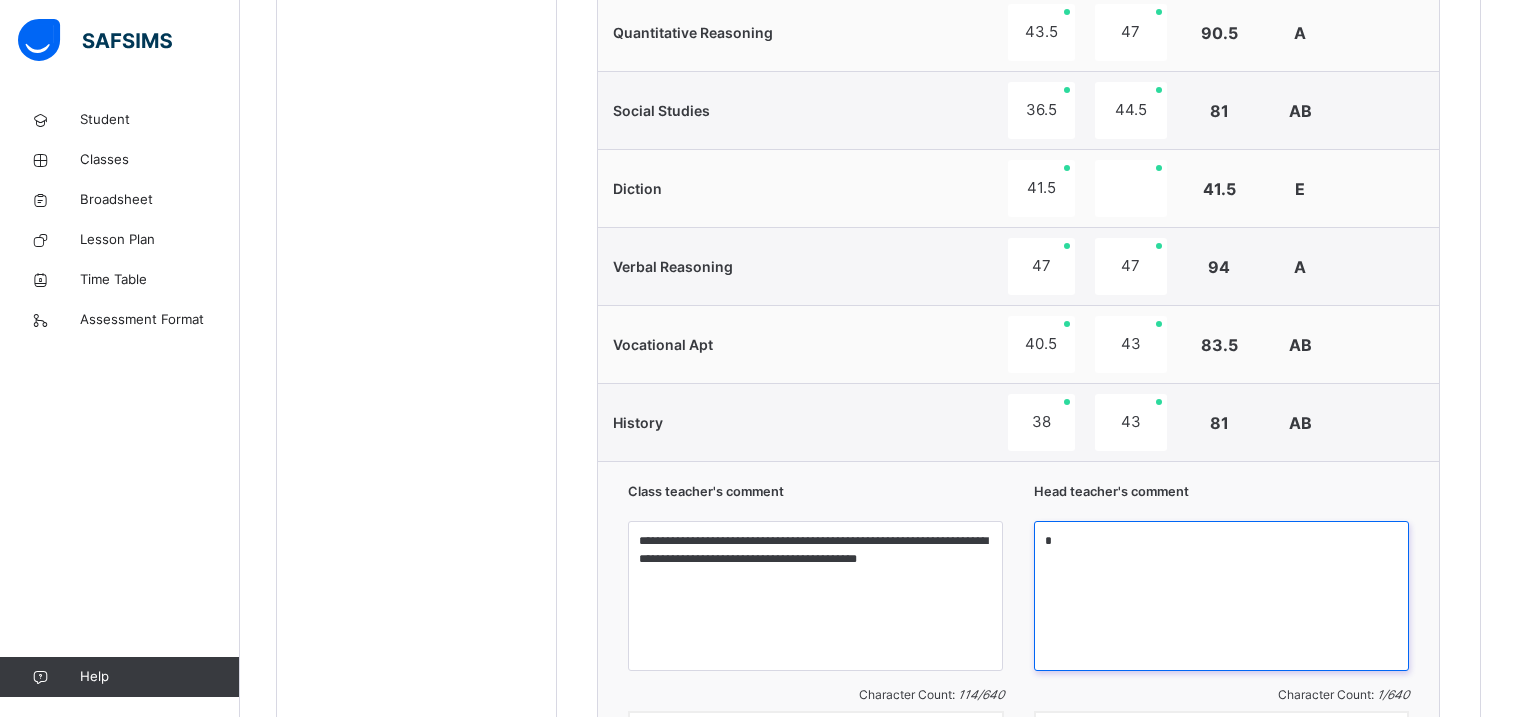 type on "*" 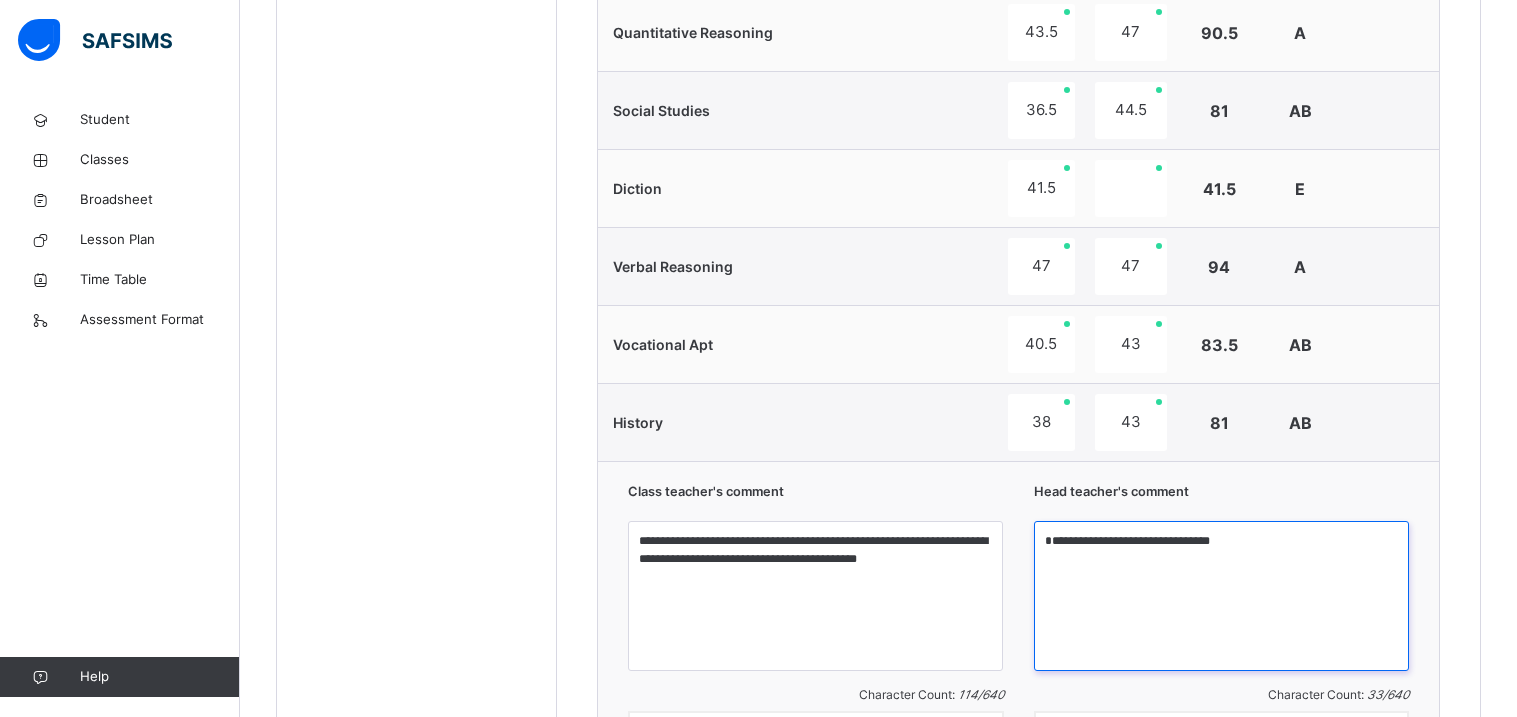 click on "**********" at bounding box center [1221, 596] 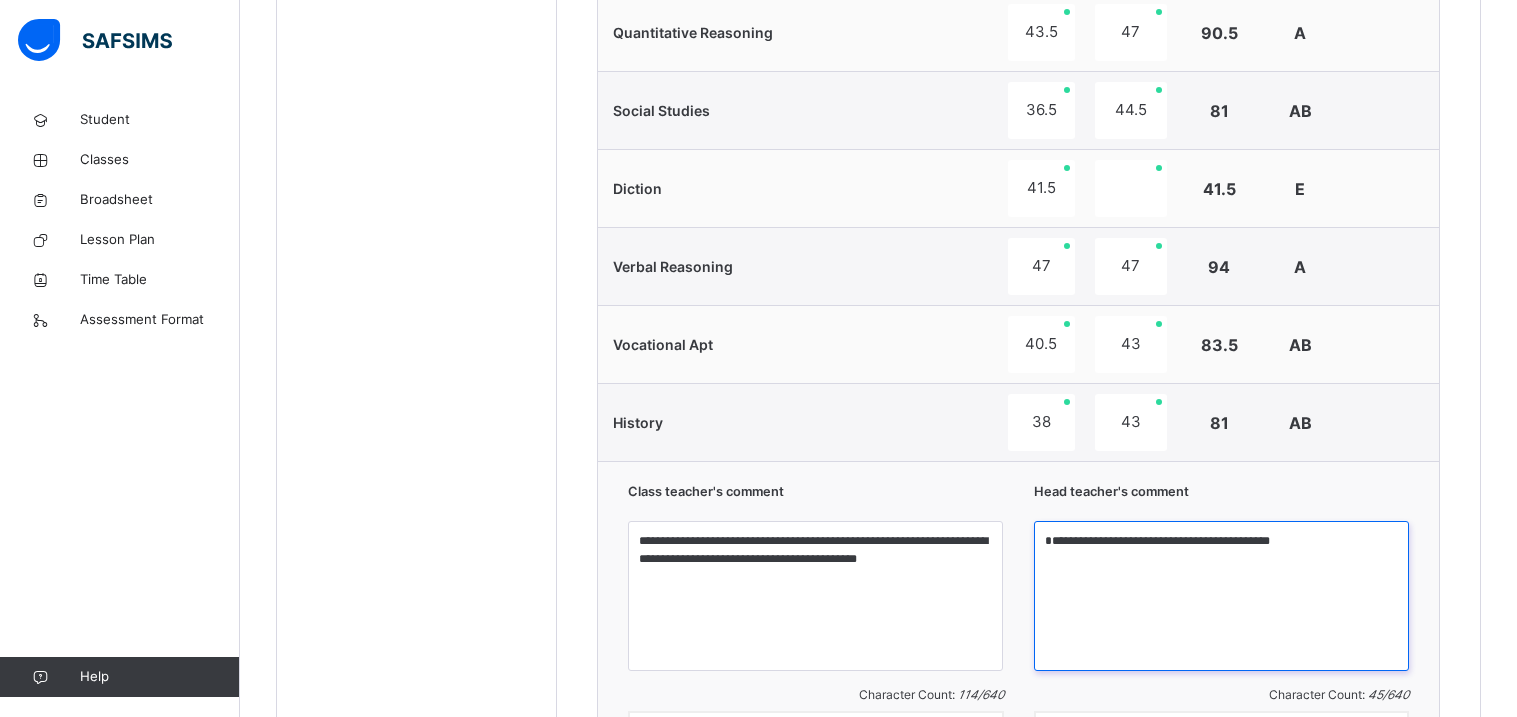 click on "**********" at bounding box center (1221, 596) 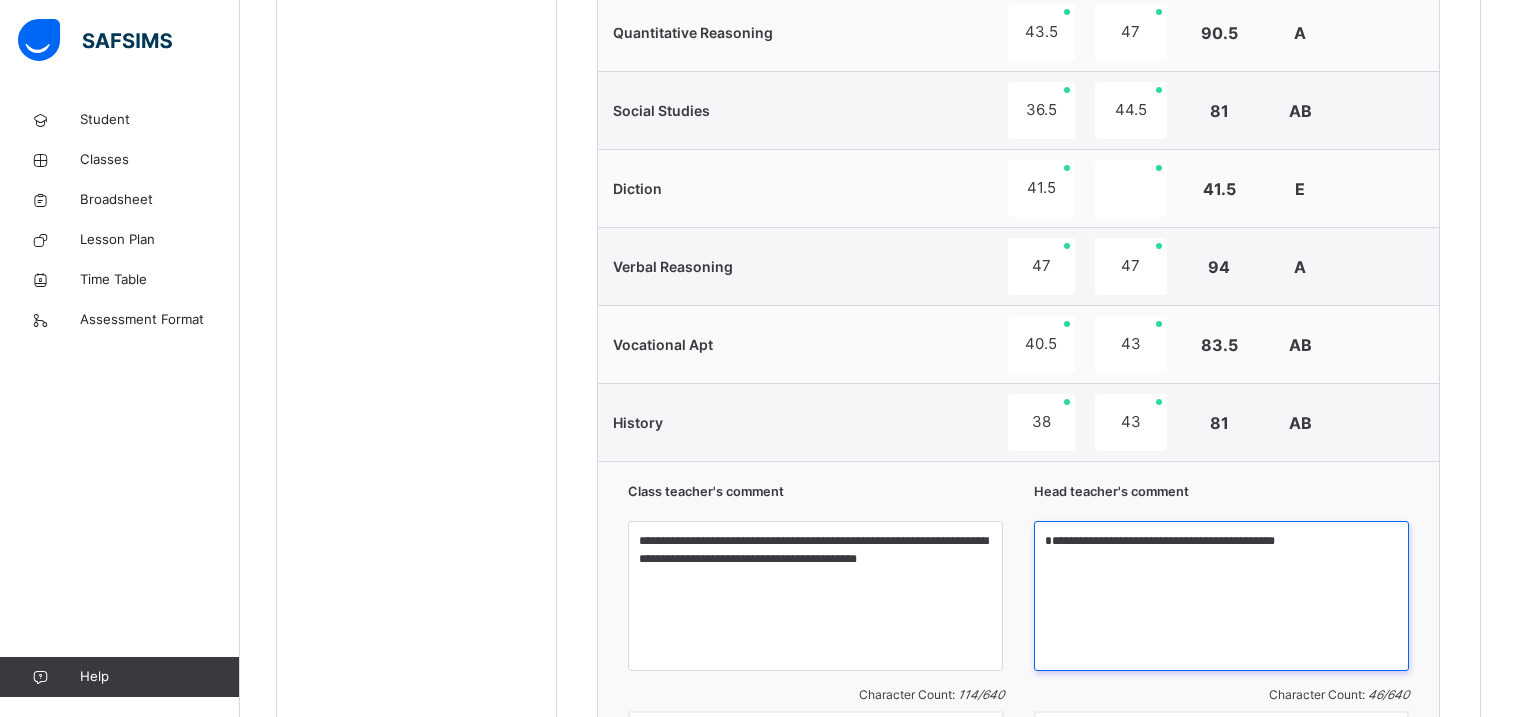 click on "**********" at bounding box center (1221, 596) 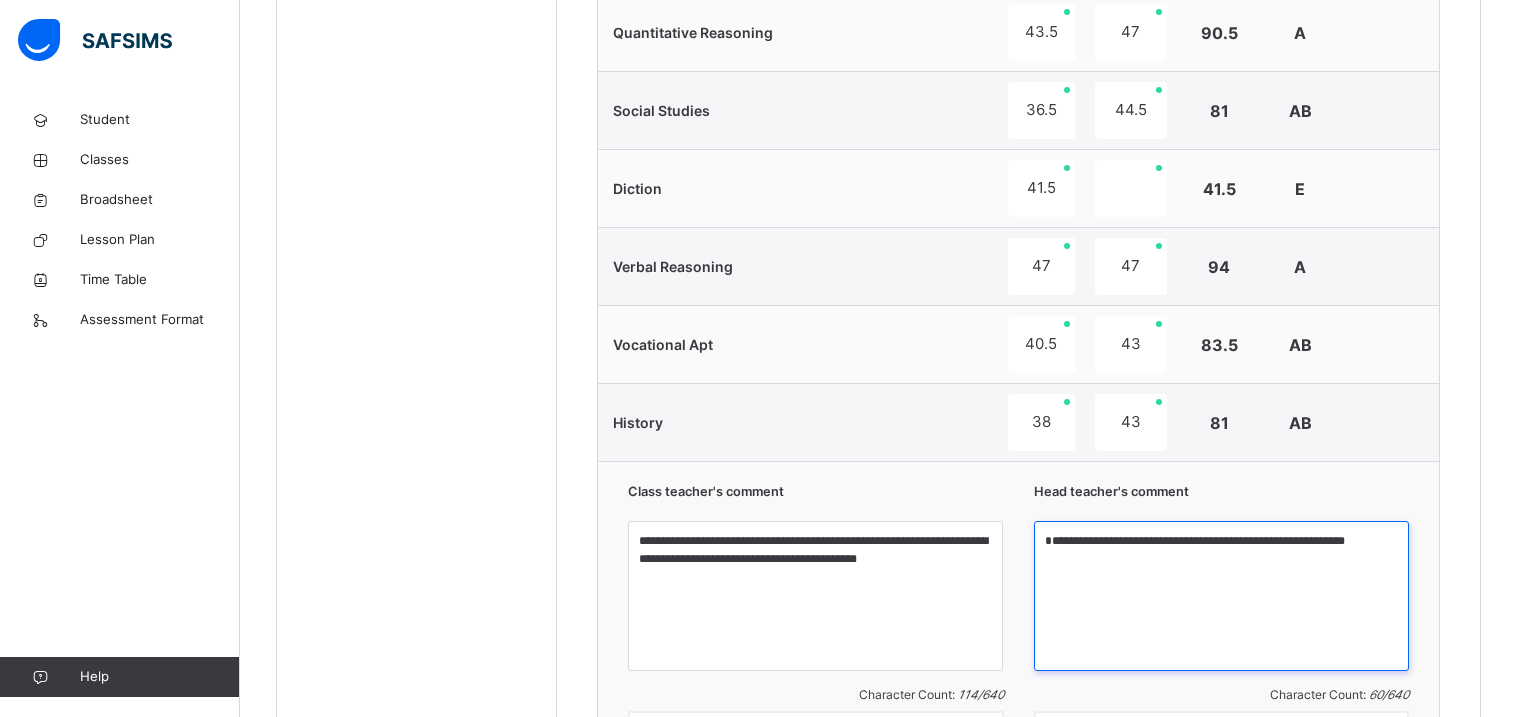 click on "**********" at bounding box center (1221, 596) 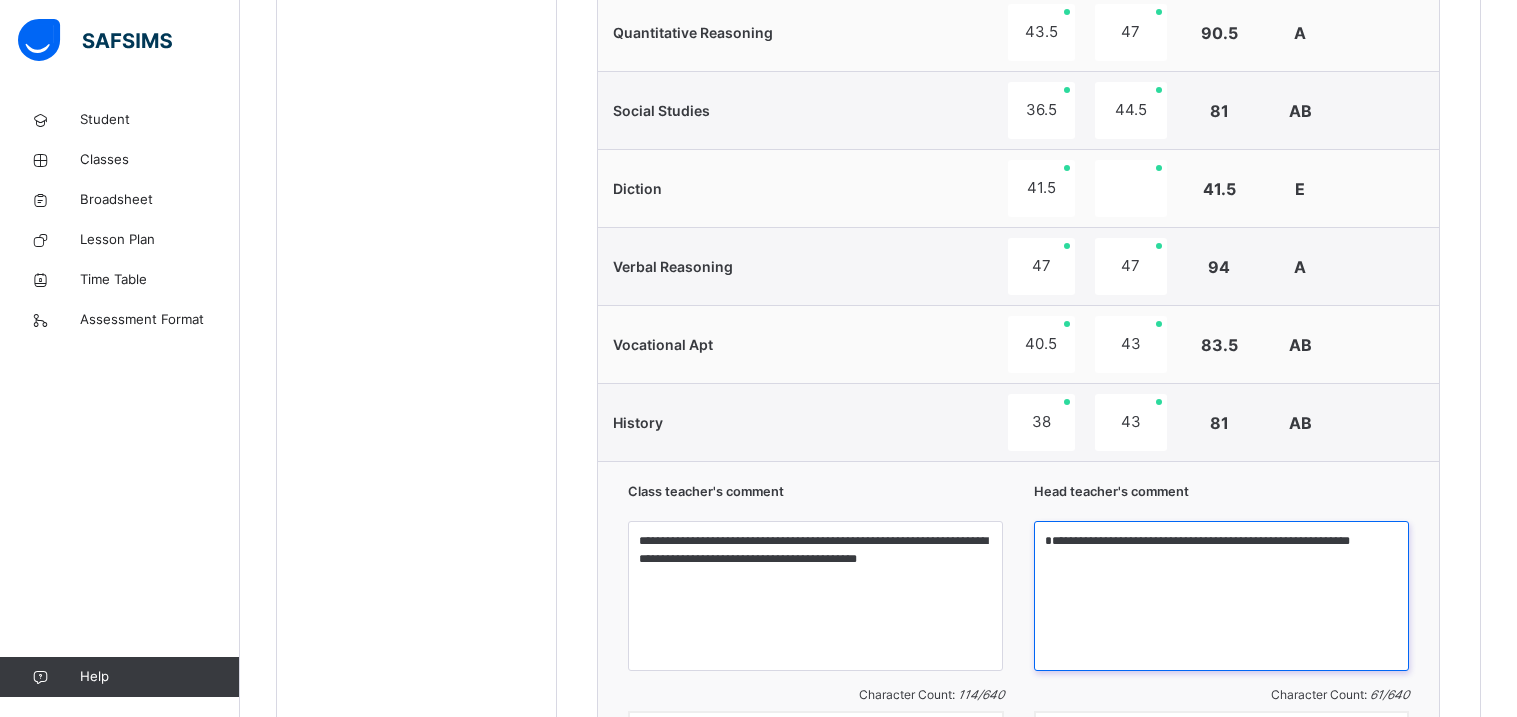 click on "**********" at bounding box center [1221, 596] 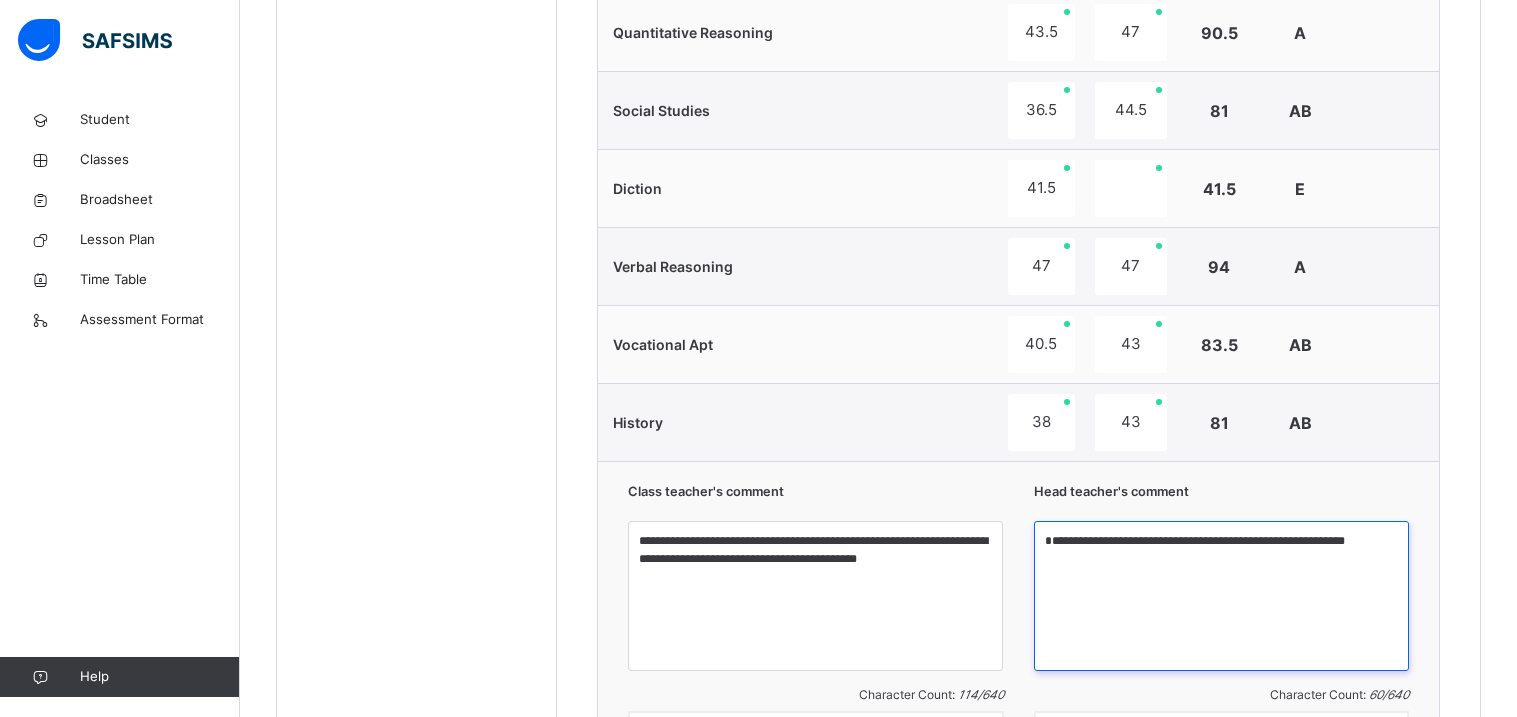 click on "**********" at bounding box center (1221, 596) 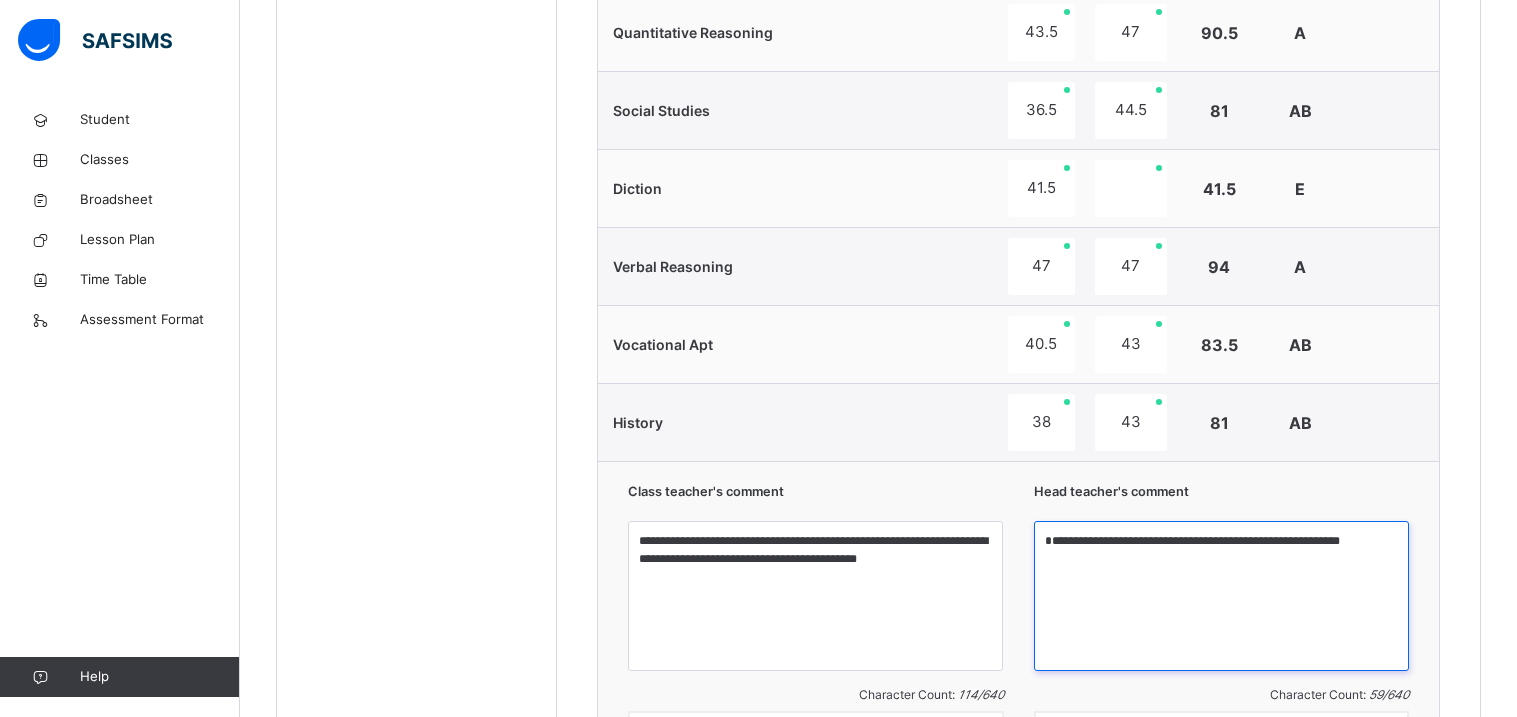 click on "**********" at bounding box center [1221, 596] 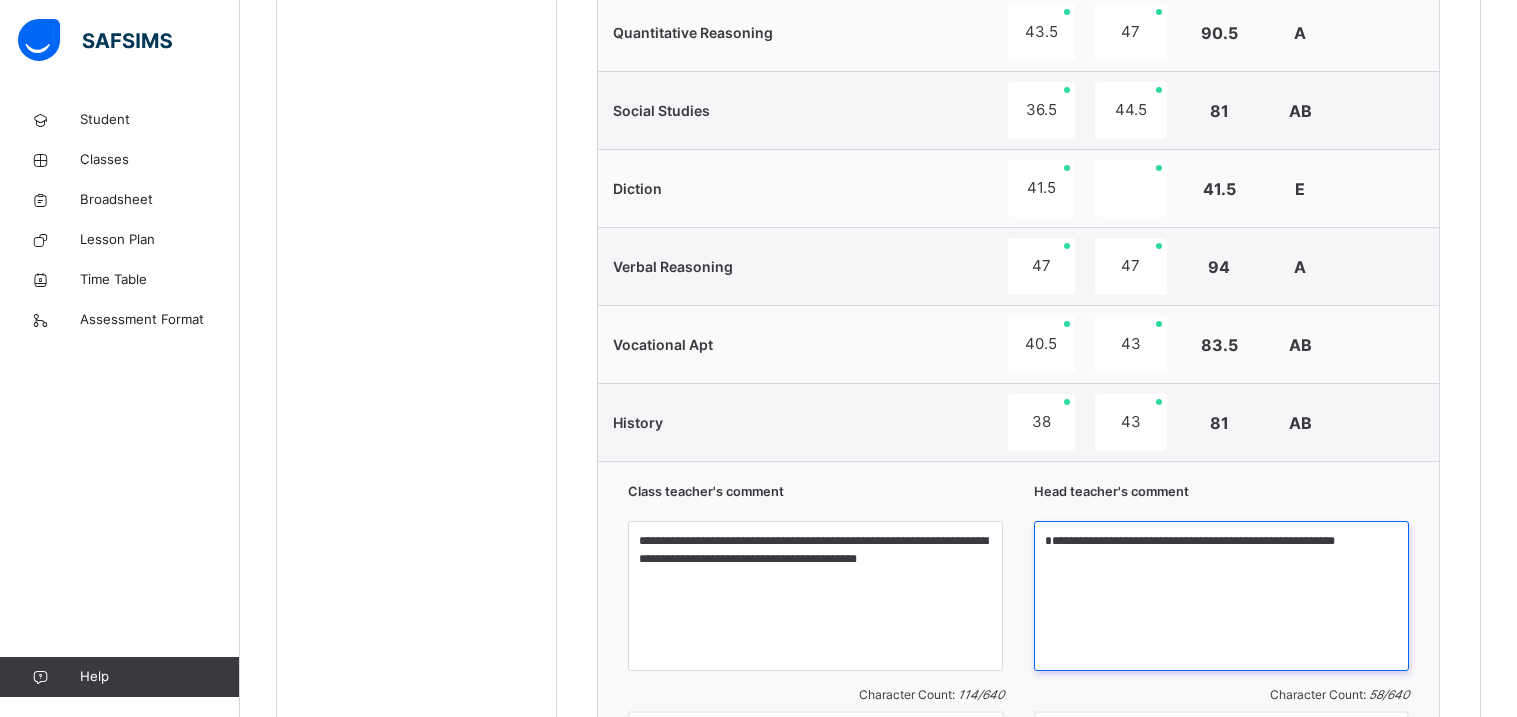 click on "**********" at bounding box center (1221, 596) 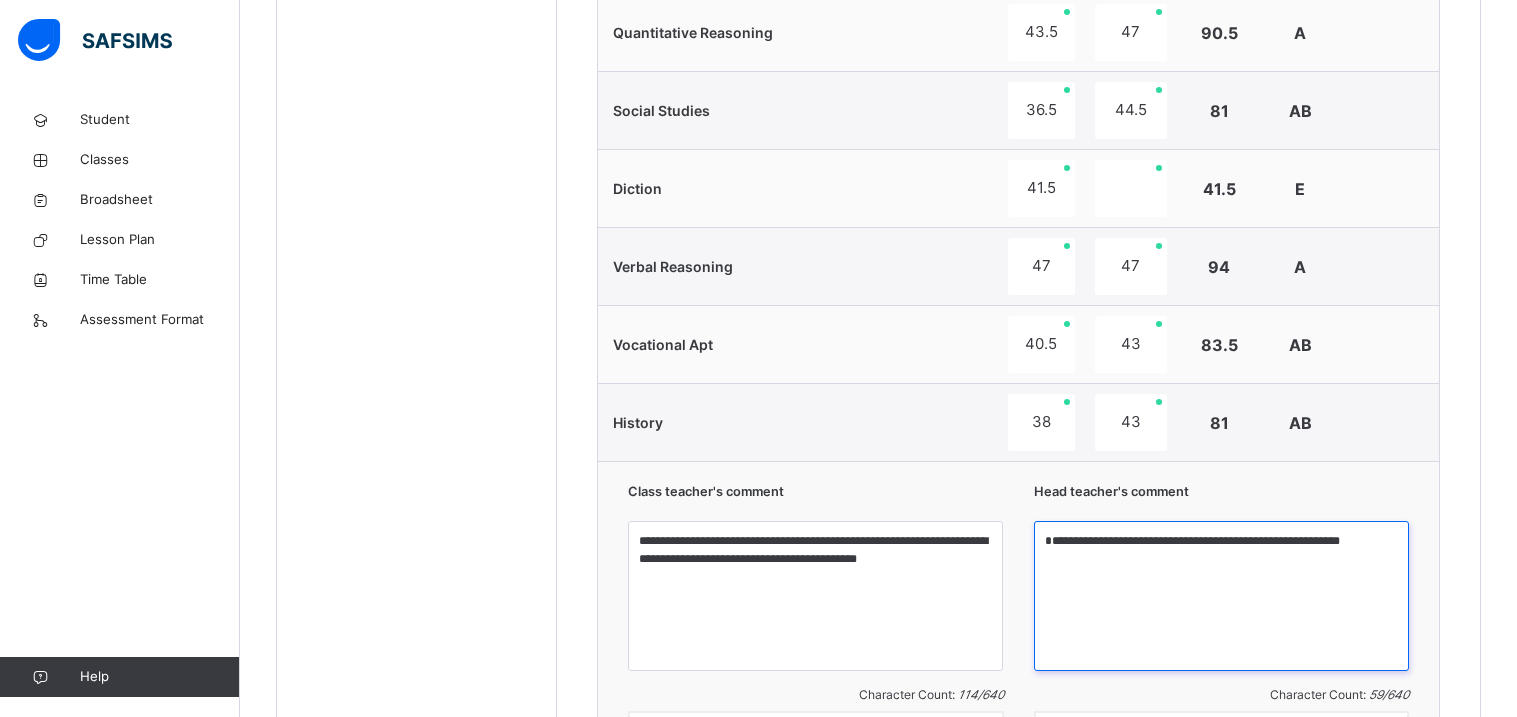 click on "**********" at bounding box center [1221, 596] 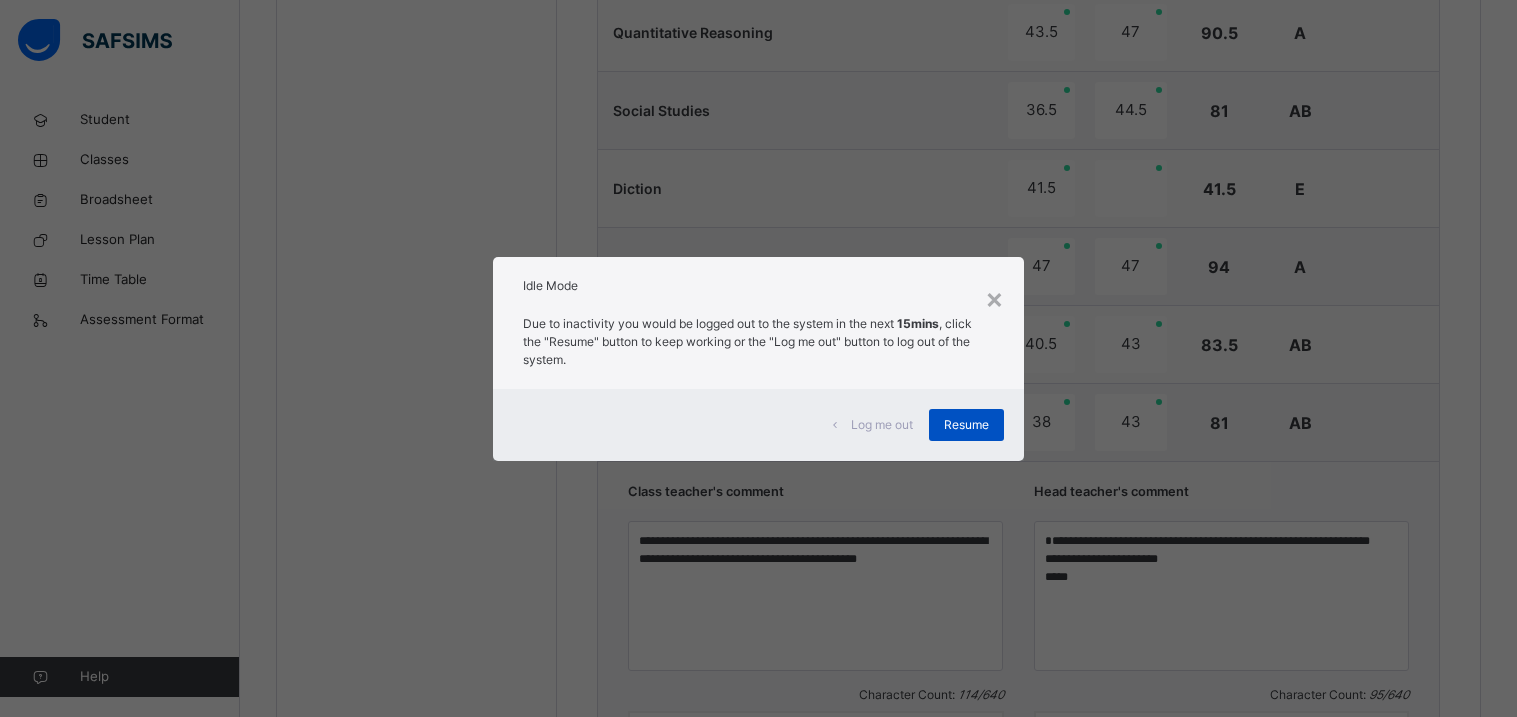 click on "Resume" at bounding box center [966, 425] 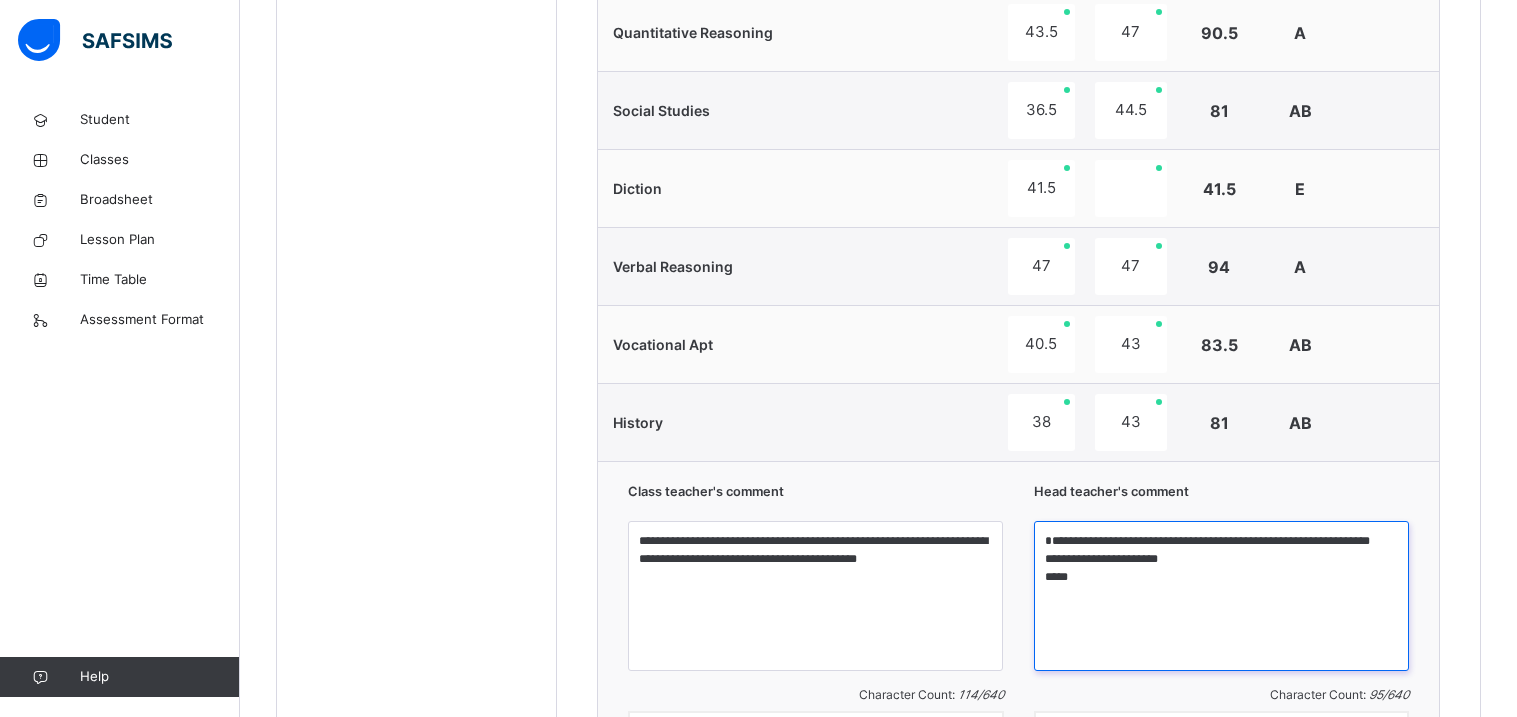 click on "**********" at bounding box center (1221, 596) 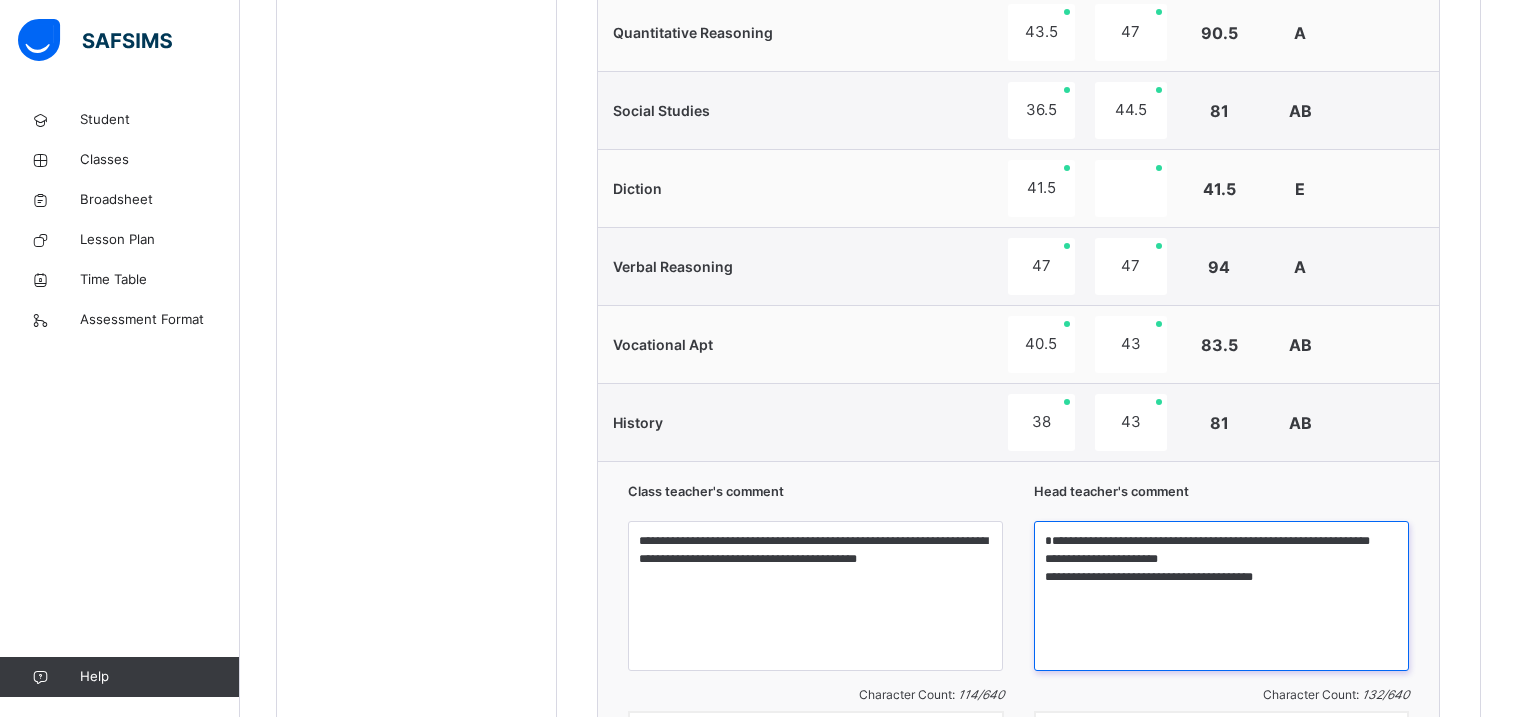 click on "**********" at bounding box center [1221, 596] 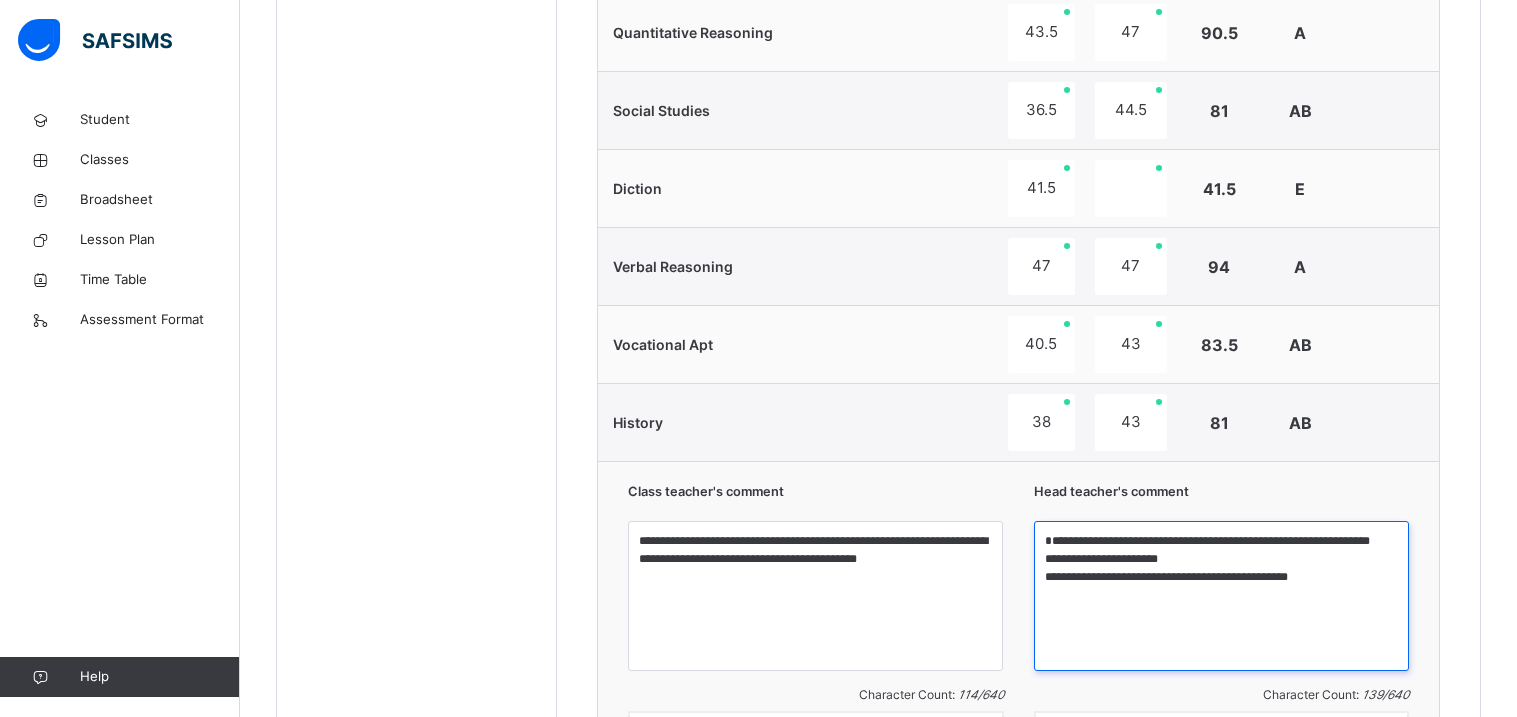 type on "**********" 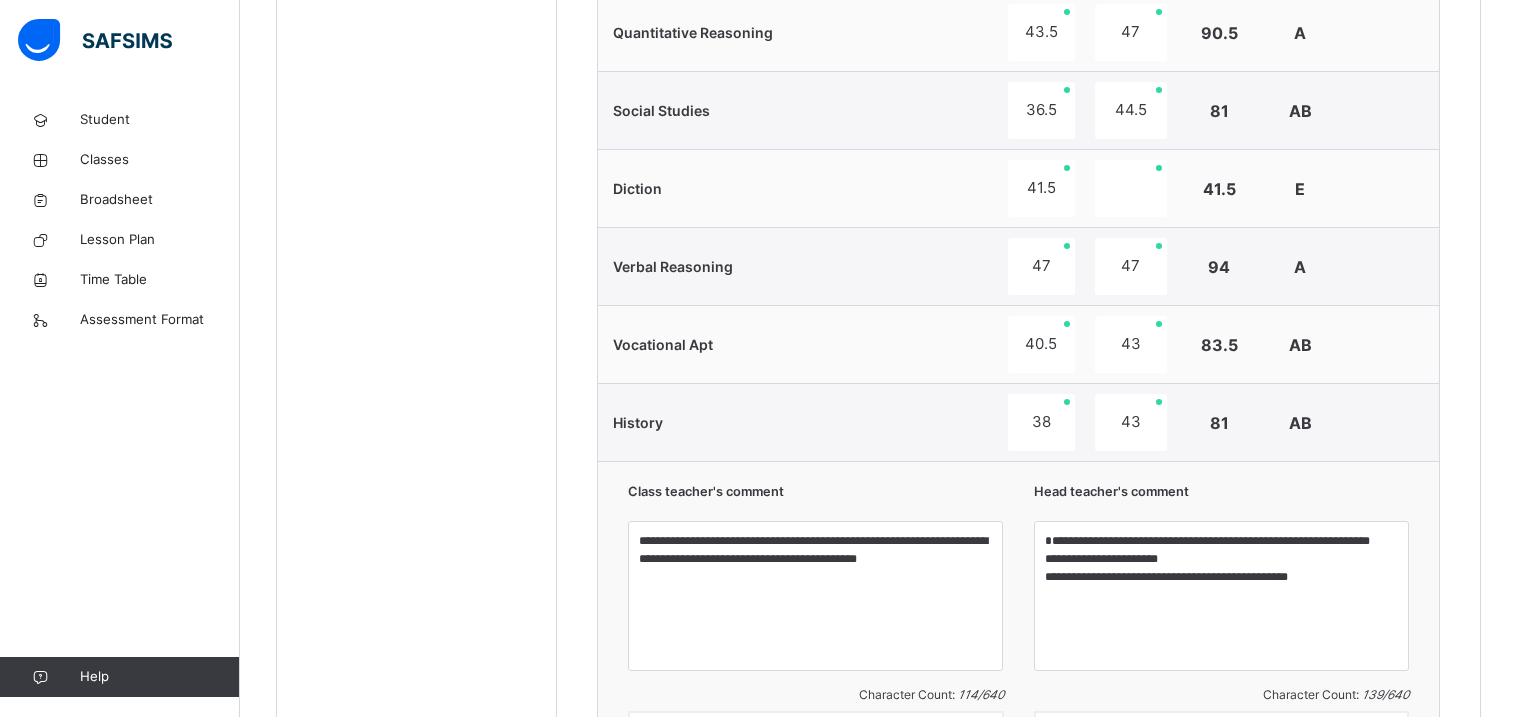 click on "Students [PERSON_NAME] DIS/162 [PERSON_NAME] [PERSON_NAME] DIS/277 ANYIMAETOCHI [PERSON_NAME] DIS/139 [PERSON_NAME] OMOYEMEH [PERSON_NAME] DIS/314 [PERSON_NAME] DIS/261 CHIDIEBUBE  CHIDI-IFEGBO DIS/72 DIAMOND  IFEADIGO DIS-23 EDEN CHIZITERE [PERSON_NAME] DIS/39 EXCEL O. TASIBO DIS/167 FORTUNE  ATOYEBI DIS/23 [PERSON_NAME] DIS/35 [PERSON_NAME] DIS/71 PURITY DISEYE TASIBO DIS/203 [PERSON_NAME] DIS-30 [PERSON_NAME] DIS-99 [PERSON_NAME] [PERSON_NAME] DIS/206" at bounding box center [417, -168] 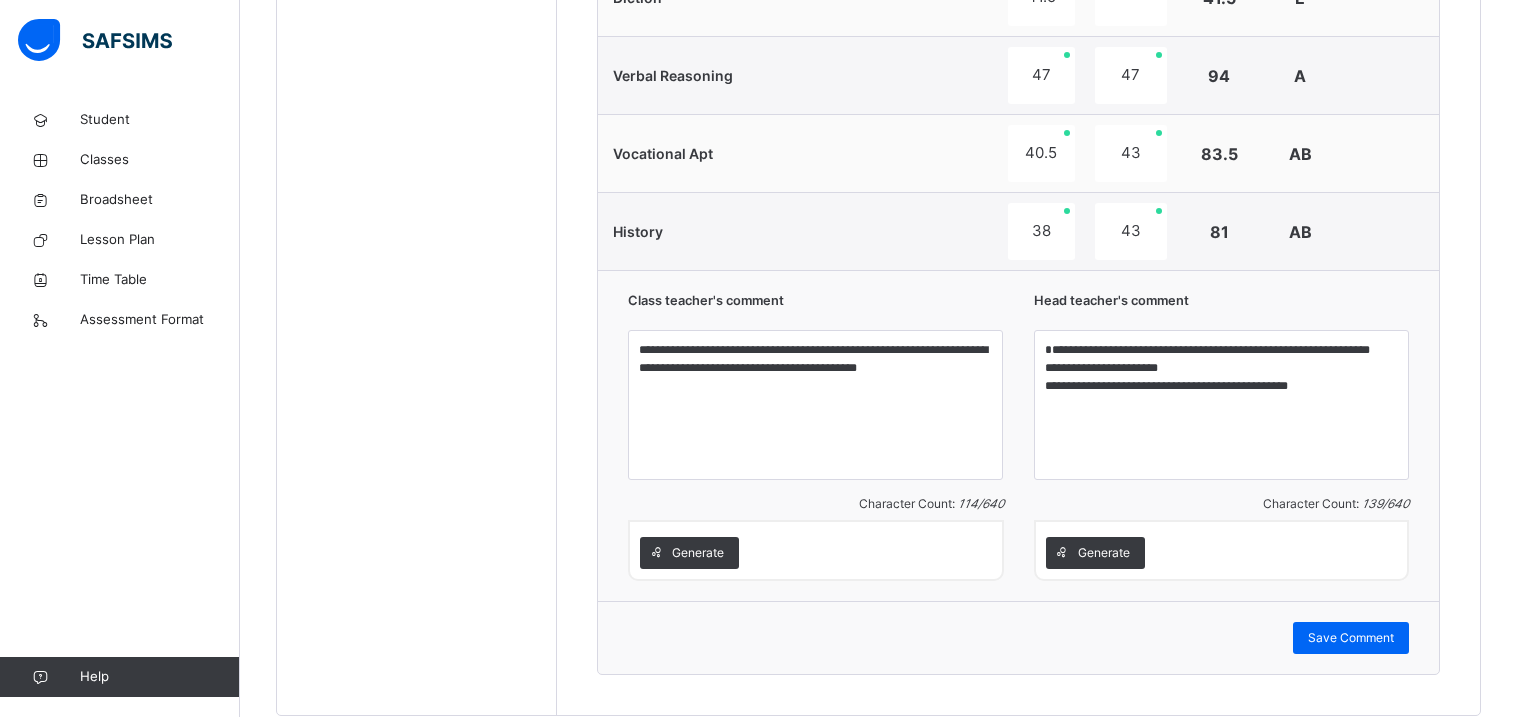 scroll, scrollTop: 2012, scrollLeft: 0, axis: vertical 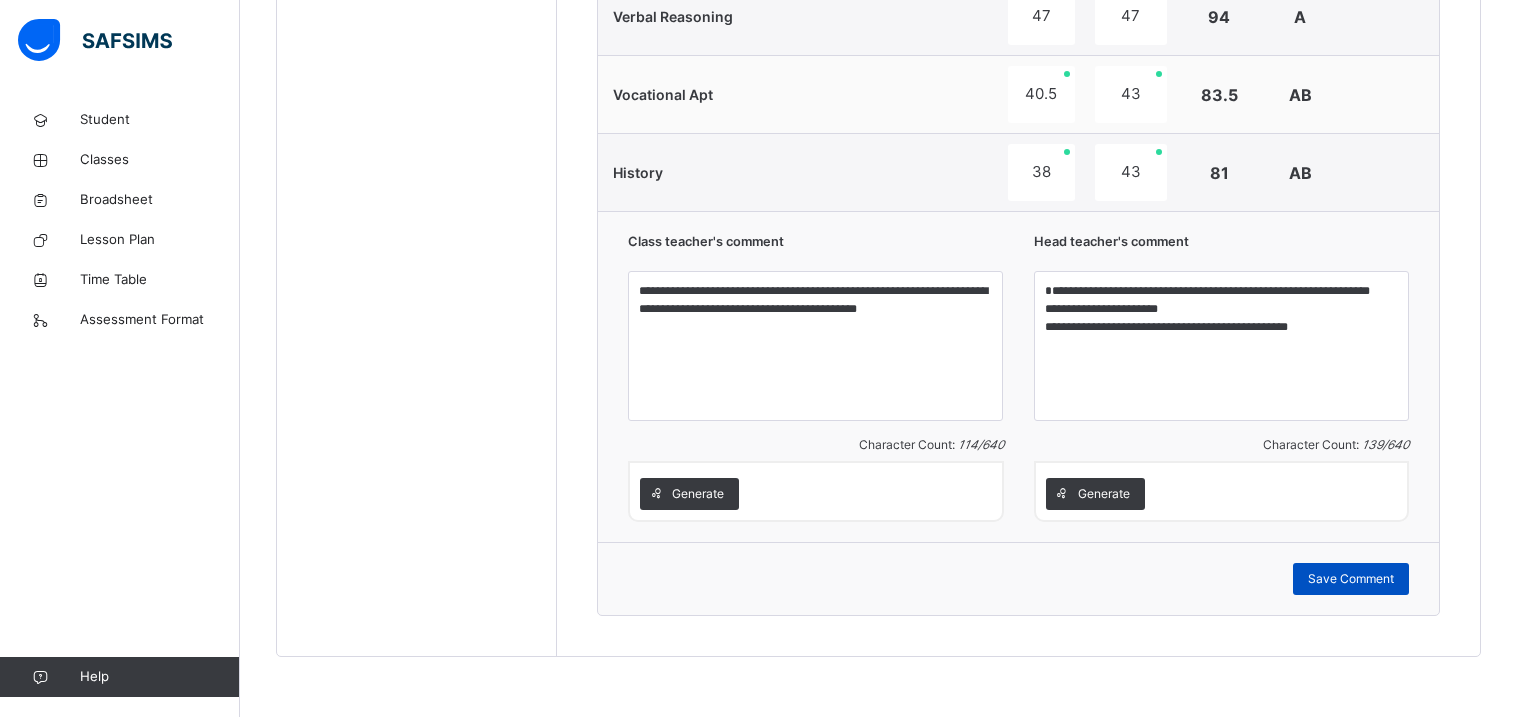 click on "Save Comment" at bounding box center (1351, 579) 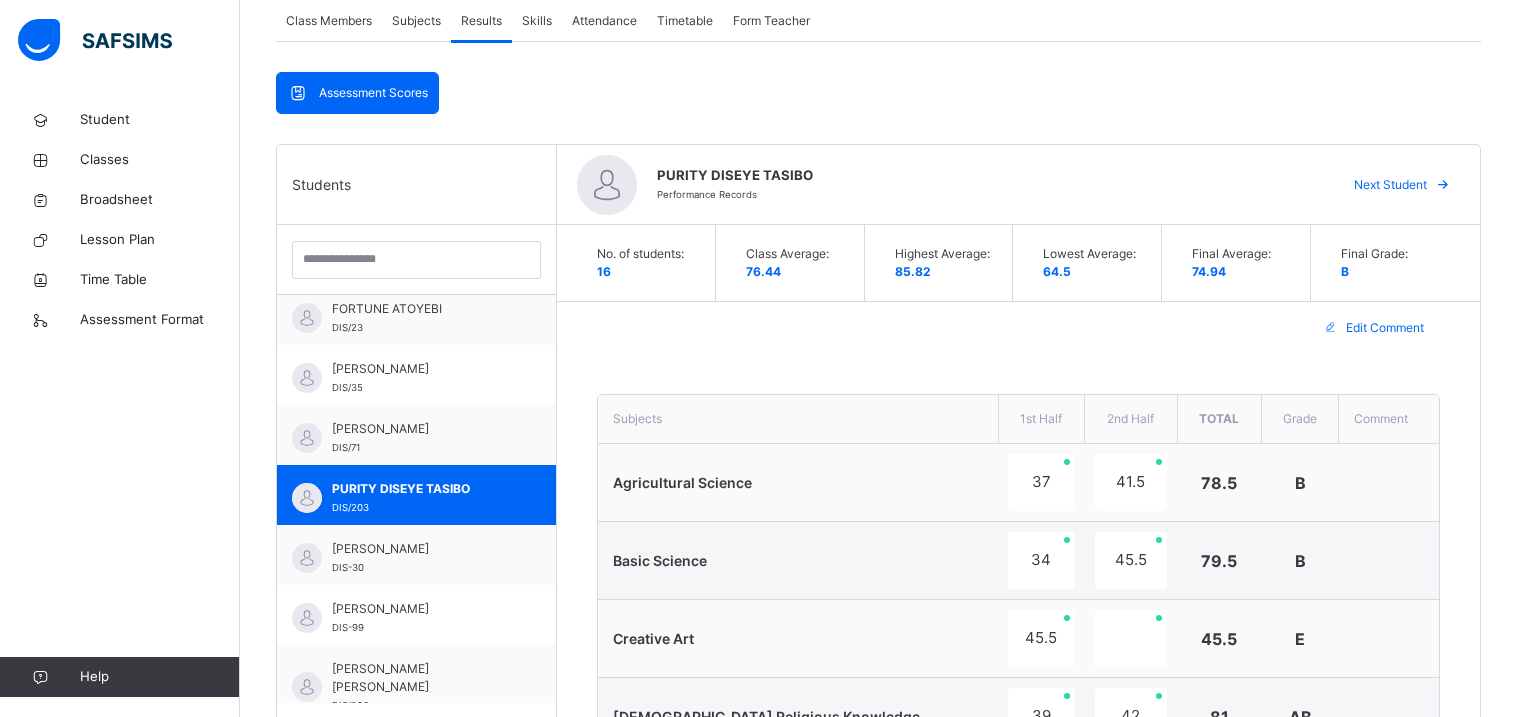scroll, scrollTop: 348, scrollLeft: 0, axis: vertical 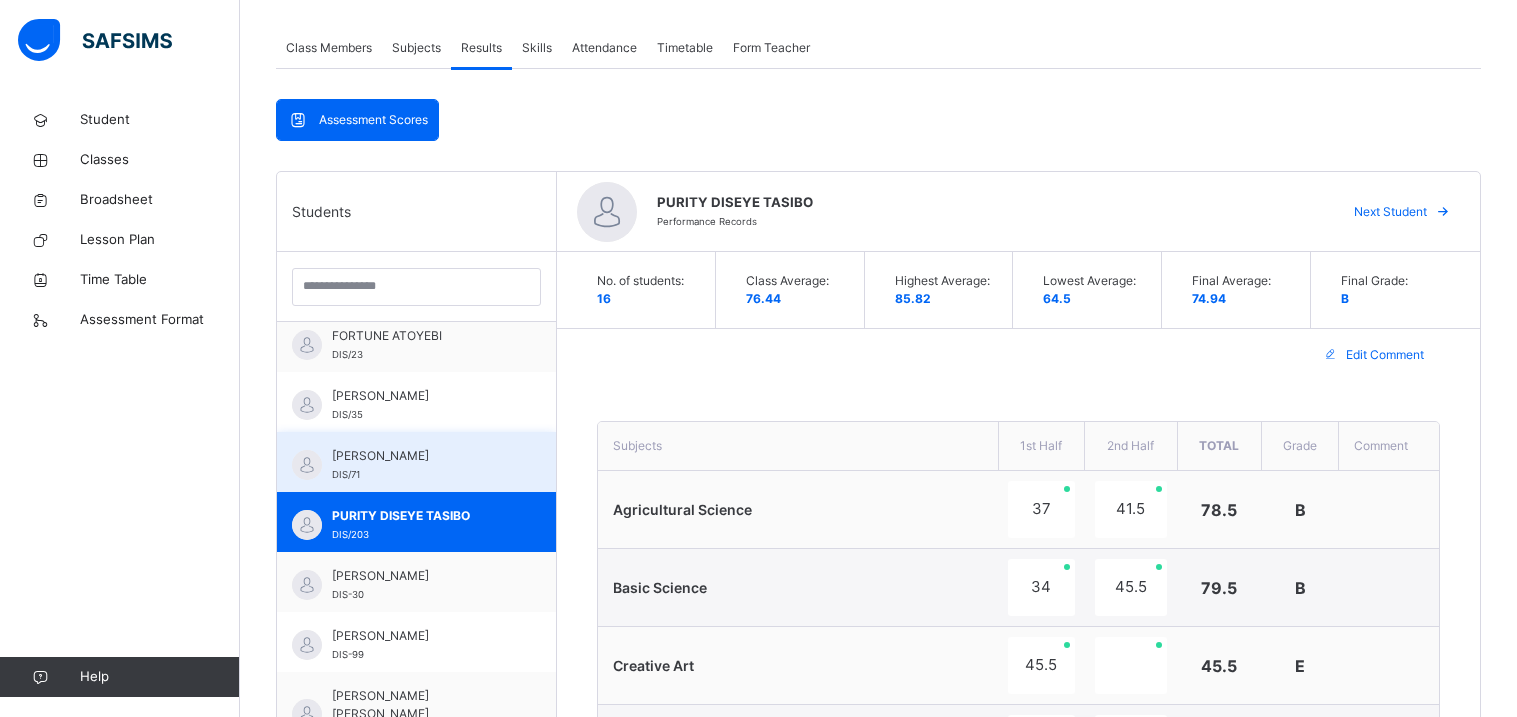 click on "[PERSON_NAME]" at bounding box center [421, 456] 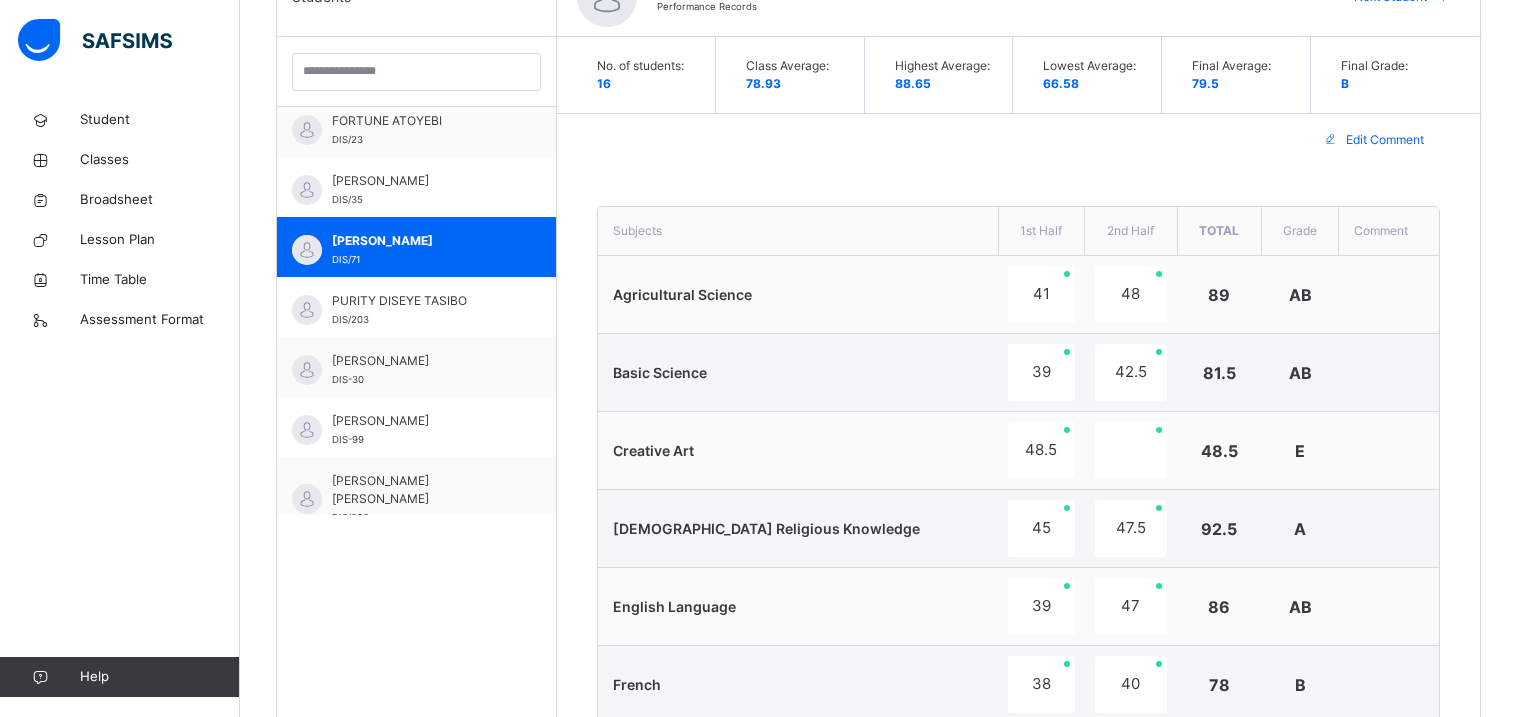 scroll, scrollTop: 561, scrollLeft: 0, axis: vertical 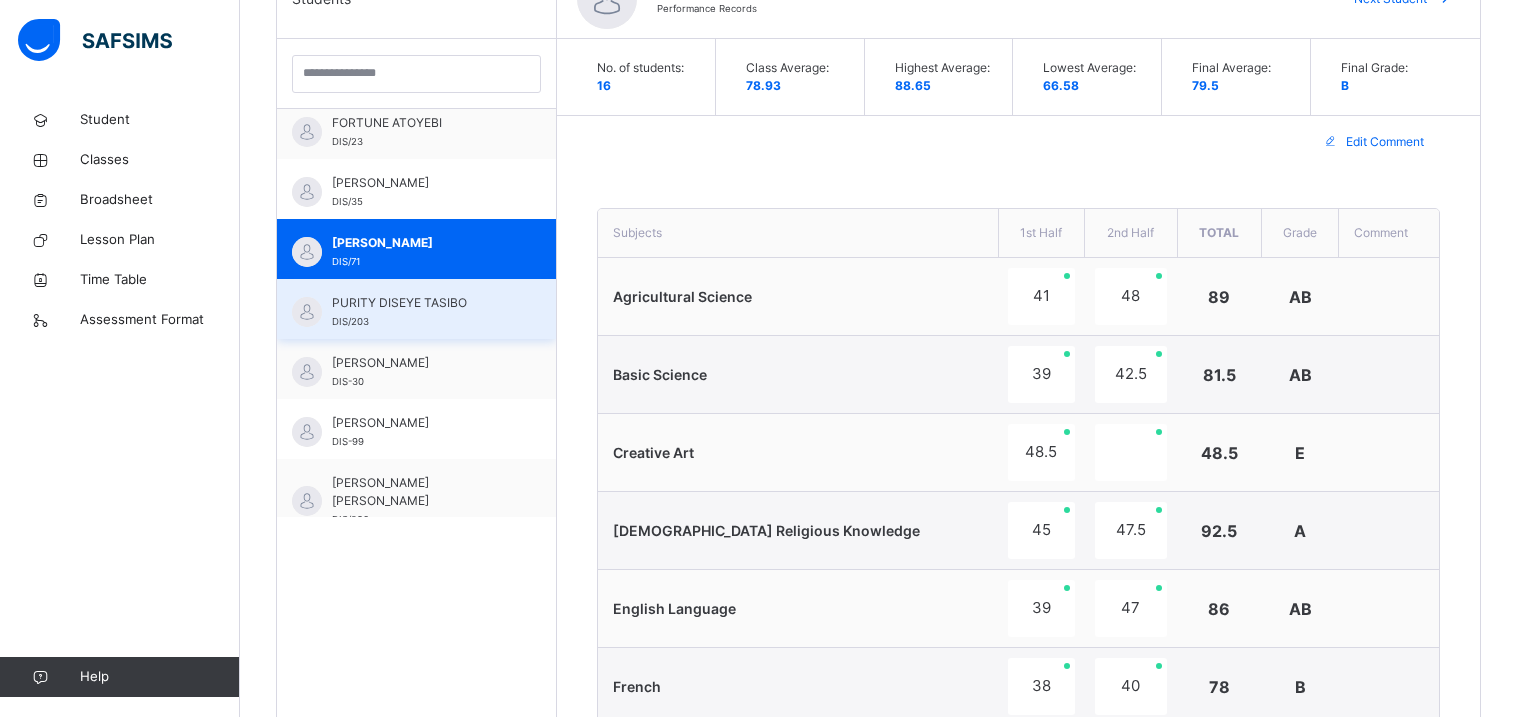 click on "PURITY DISEYE TASIBO" at bounding box center [421, 303] 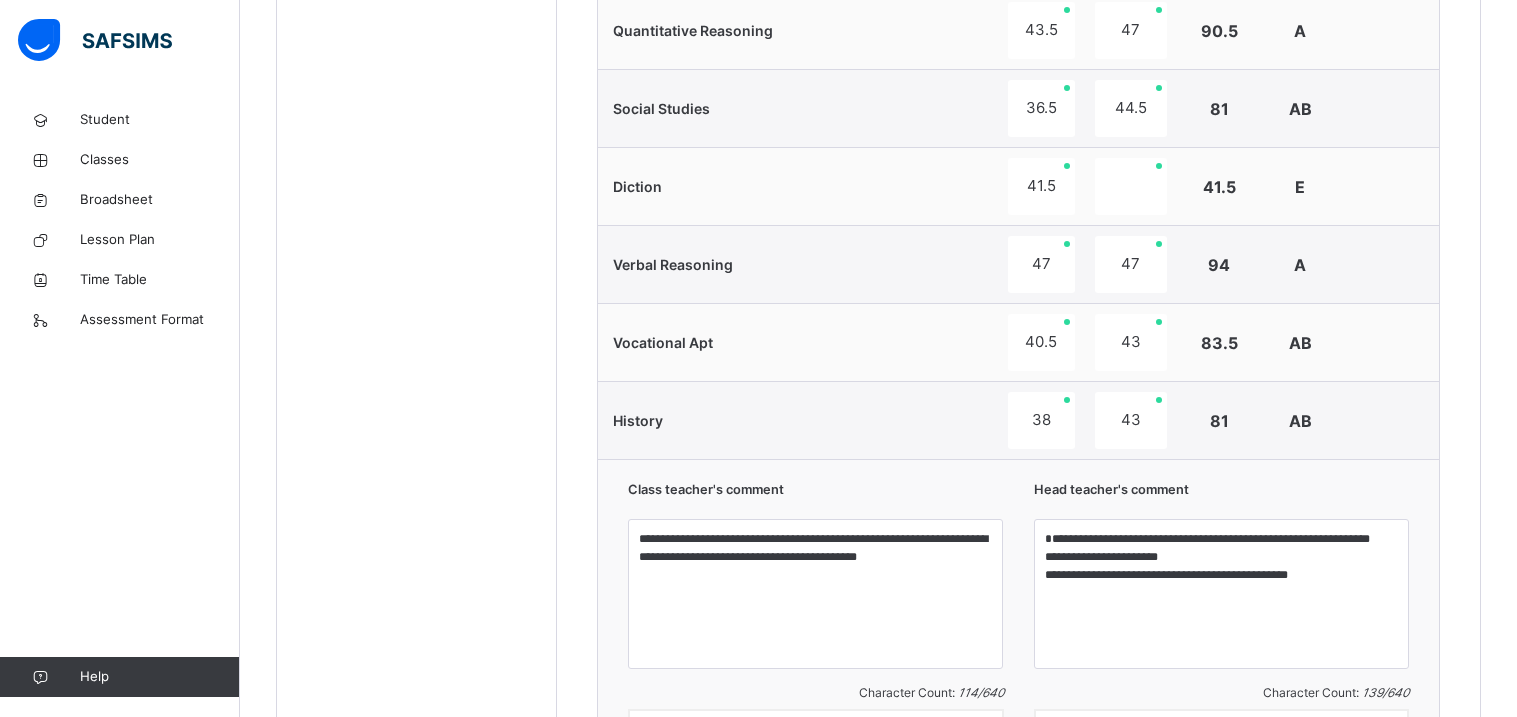 scroll, scrollTop: 1764, scrollLeft: 0, axis: vertical 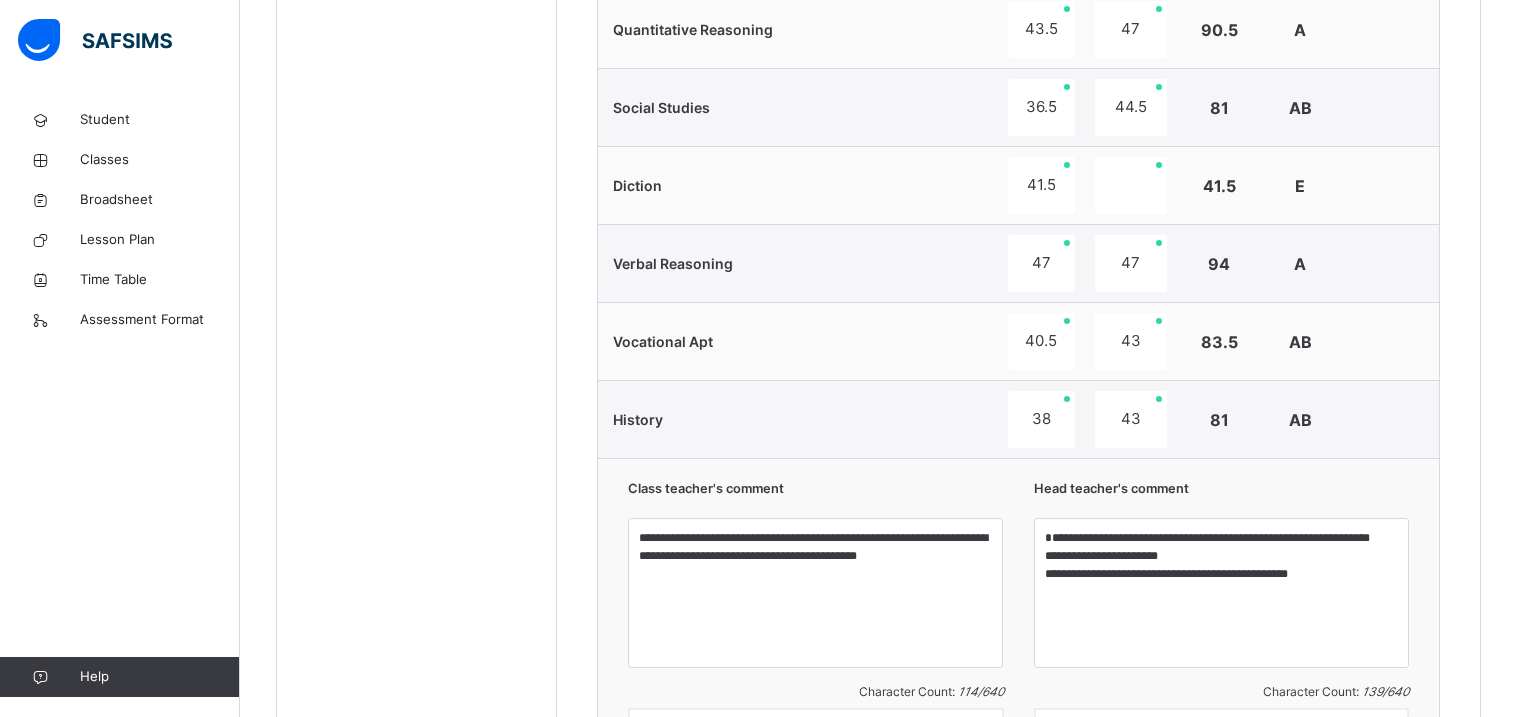 click at bounding box center (1389, 108) 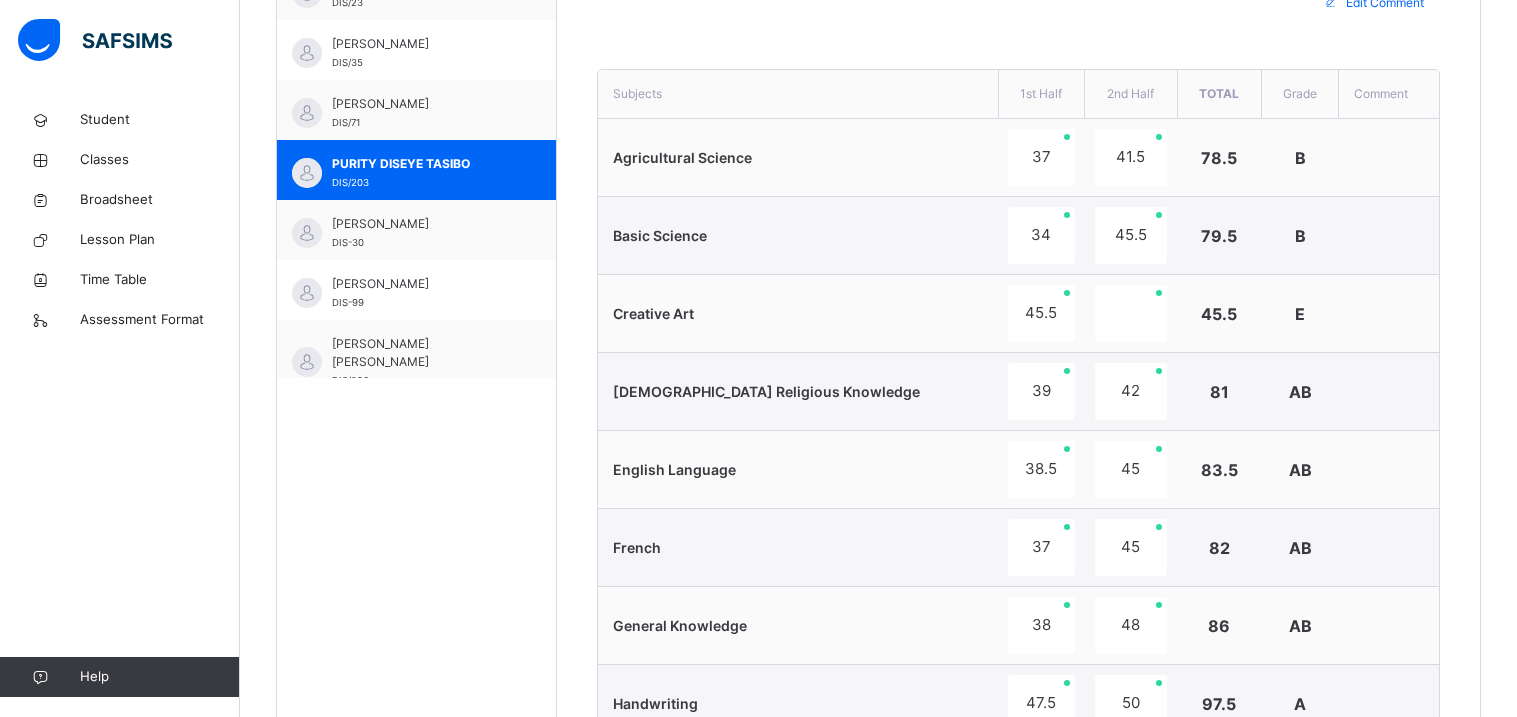 scroll, scrollTop: 688, scrollLeft: 0, axis: vertical 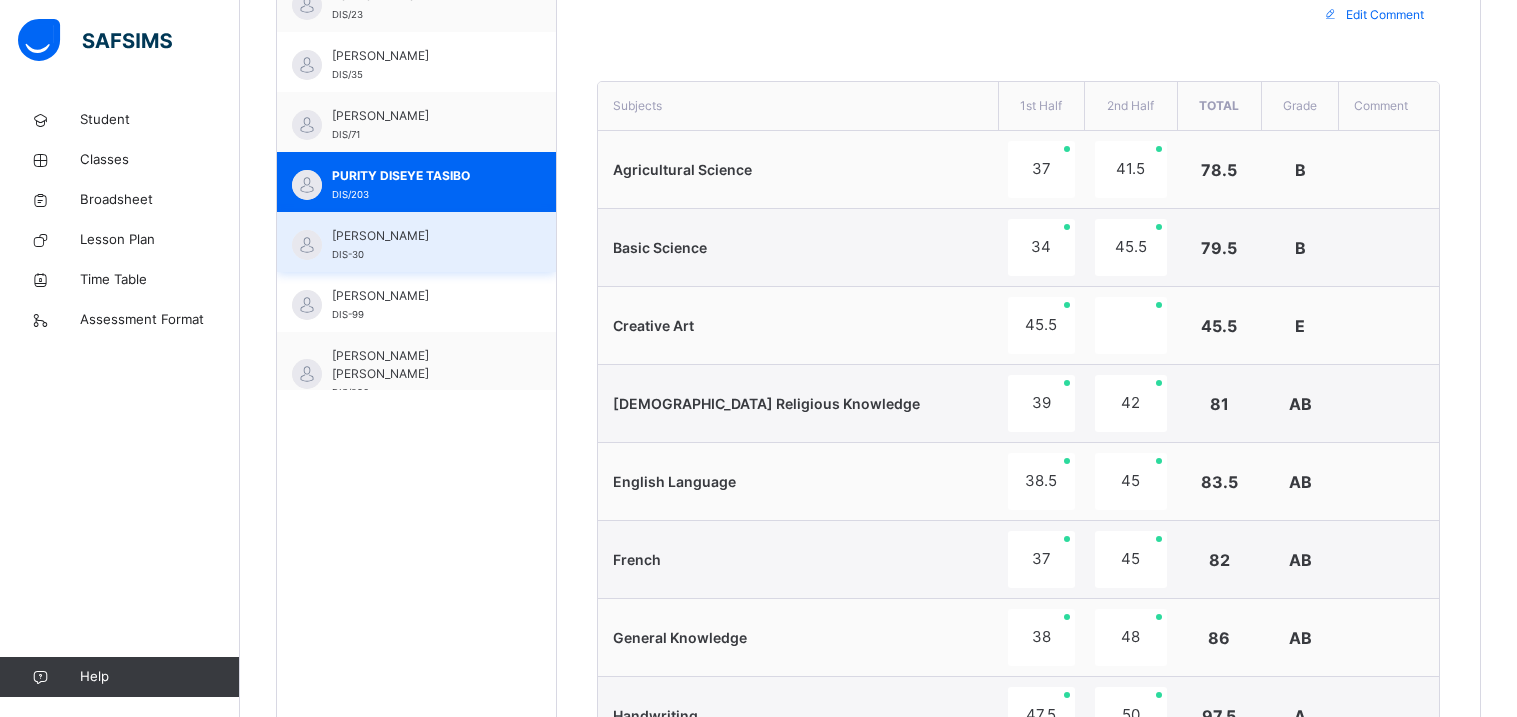 click on "[PERSON_NAME] DIS-30" at bounding box center [421, 245] 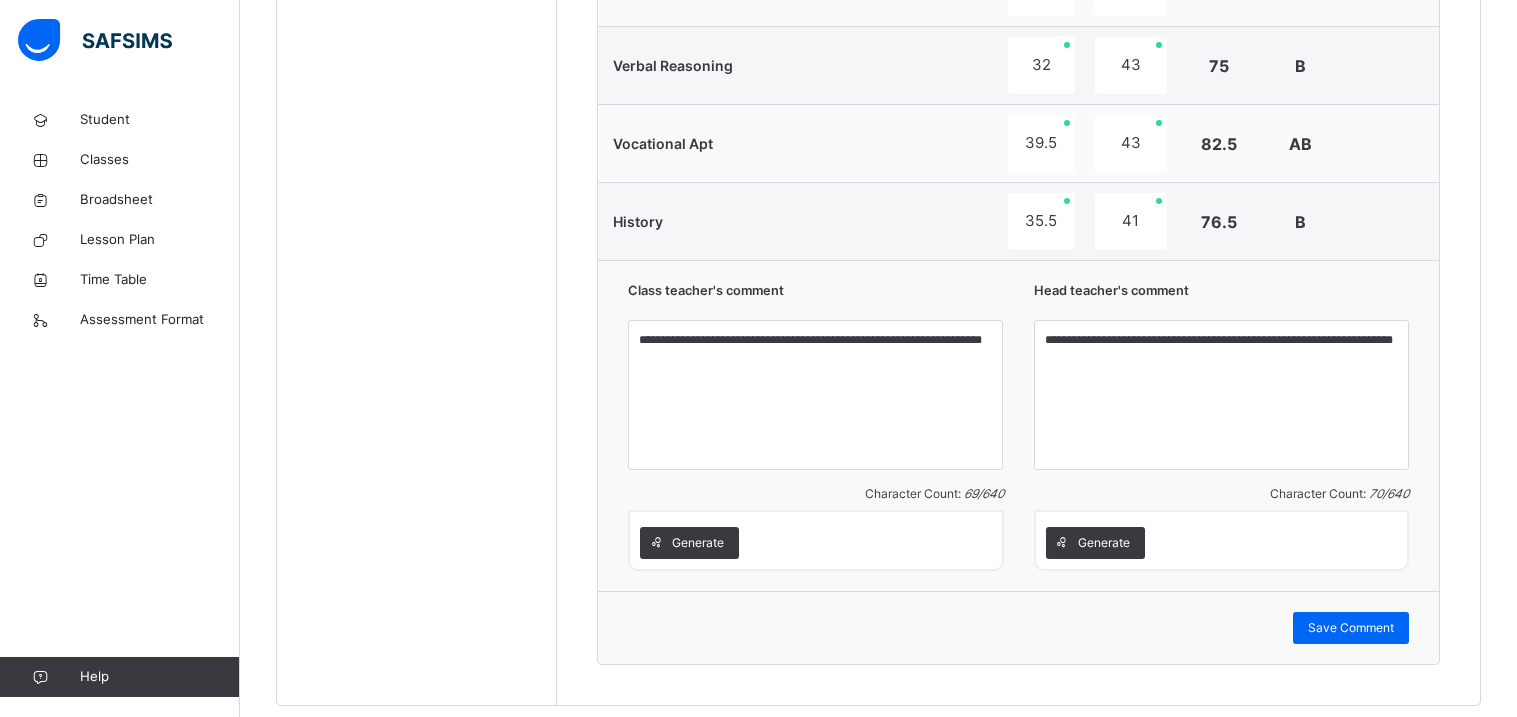 scroll, scrollTop: 1965, scrollLeft: 0, axis: vertical 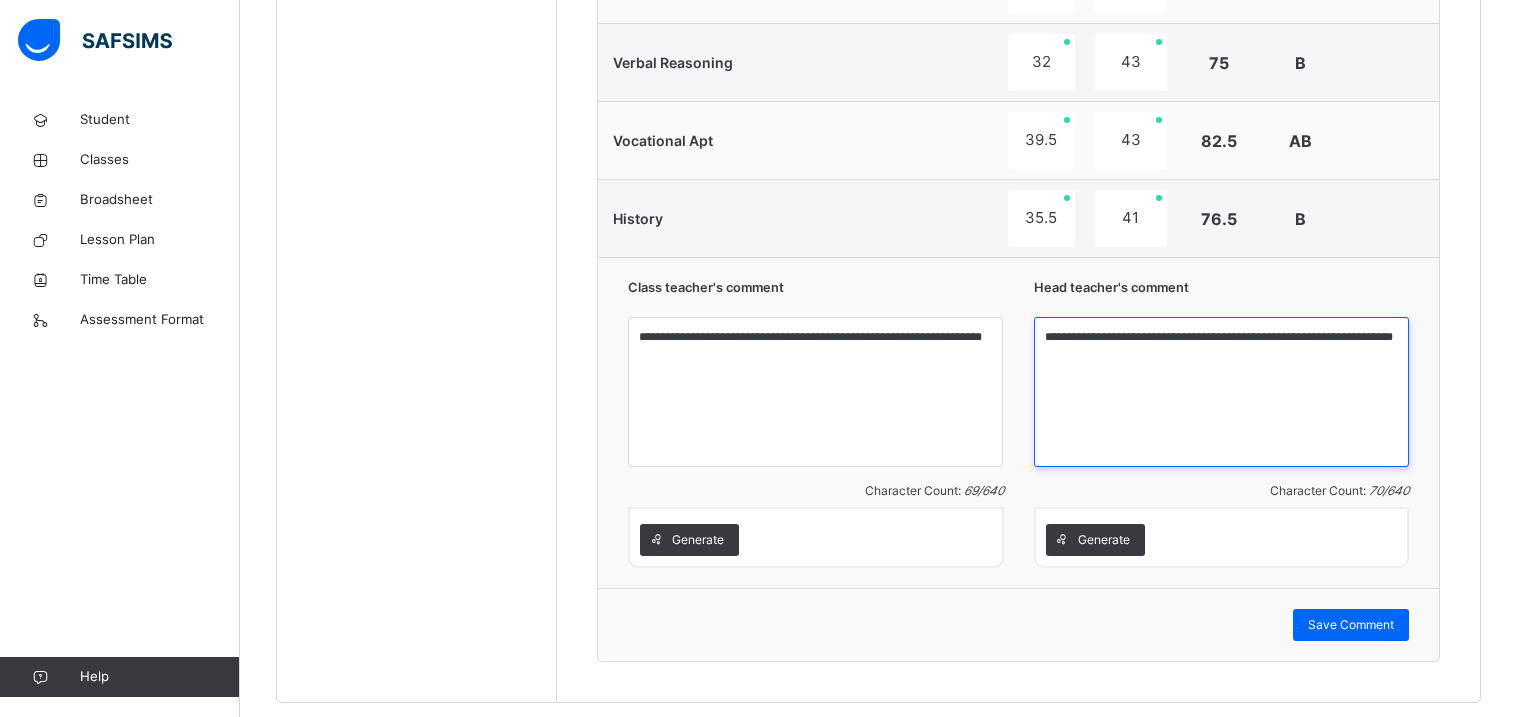 click on "**********" at bounding box center [1221, 392] 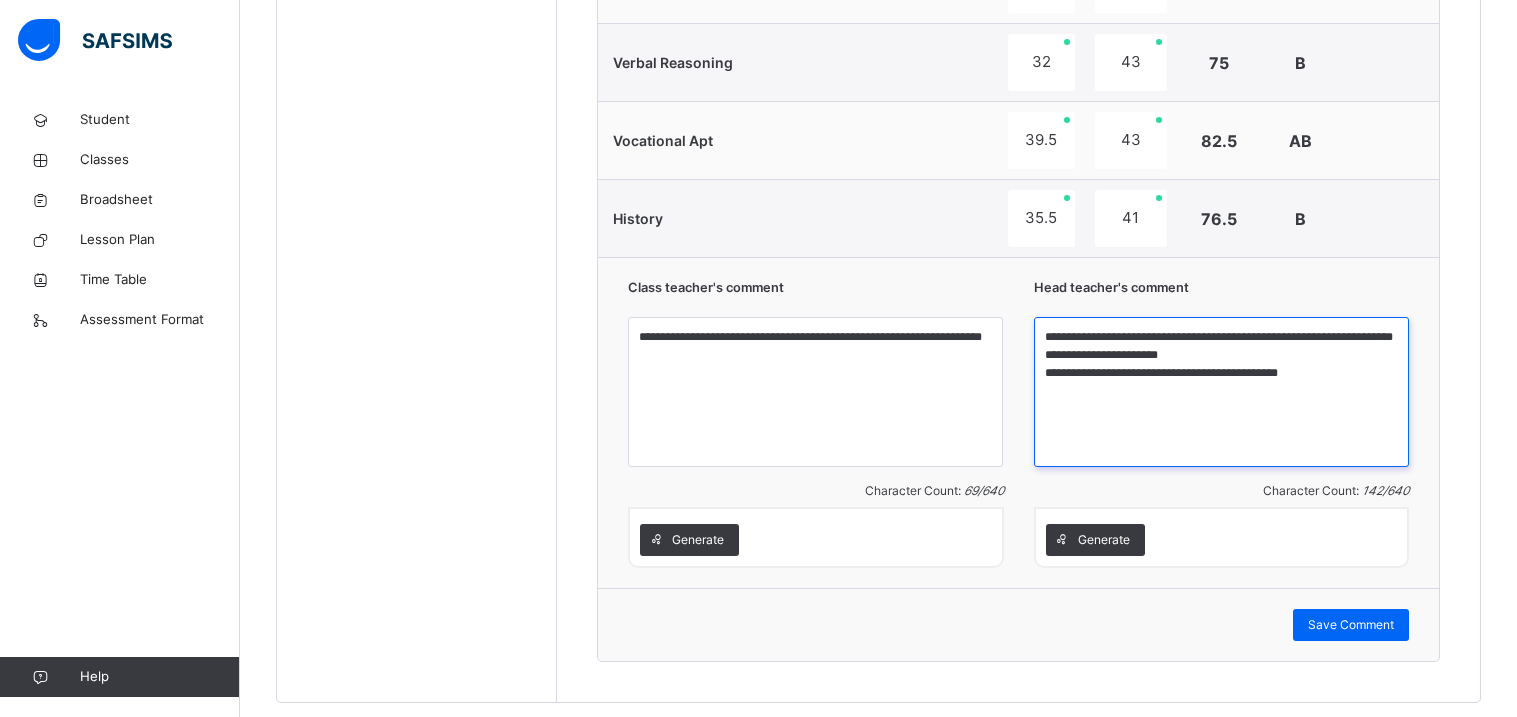type on "**********" 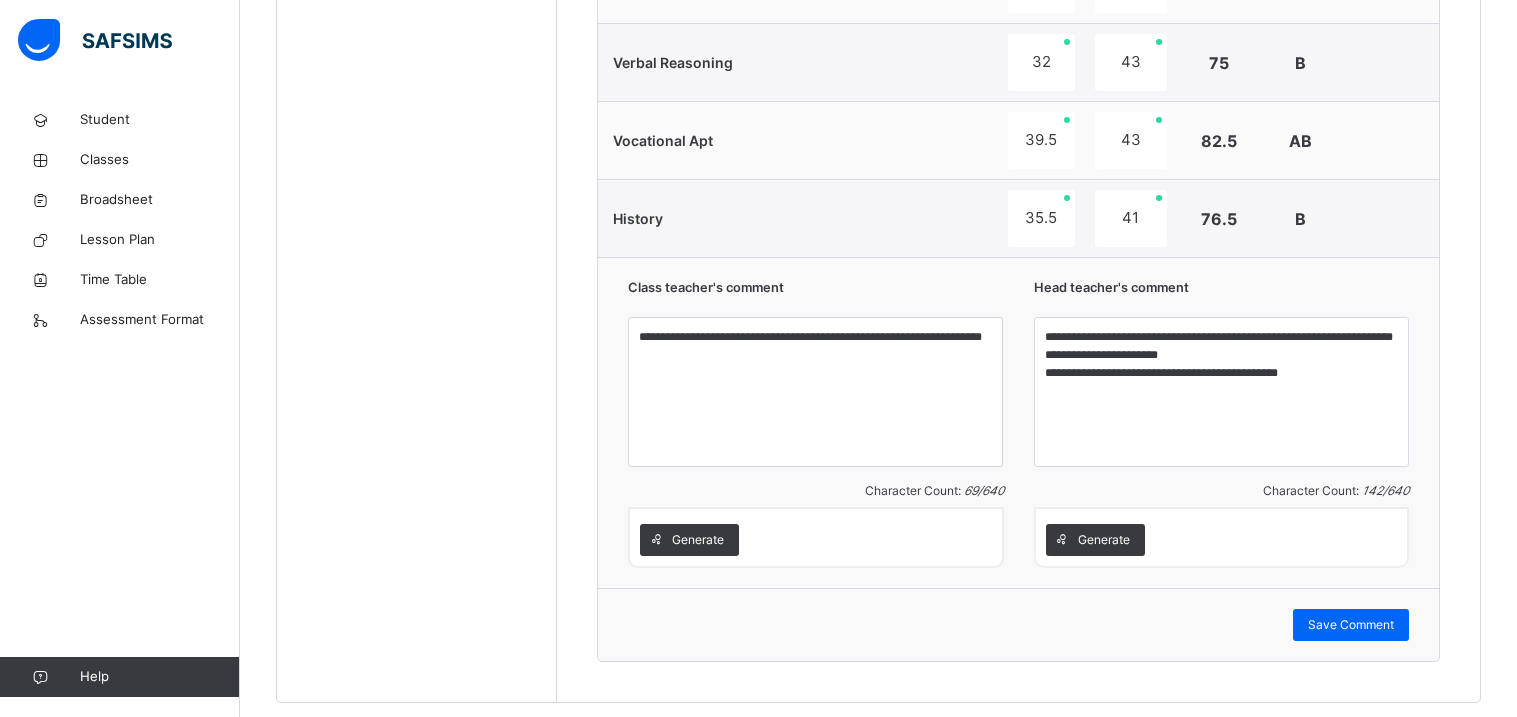 click on "Students [PERSON_NAME] DIS/162 [PERSON_NAME] [PERSON_NAME] DIS/277 ANYIMAETOCHI [PERSON_NAME] DIS/139 [PERSON_NAME] OMOYEMEH [PERSON_NAME] DIS/314 [PERSON_NAME] DIS/261 CHIDIEBUBE  CHIDI-IFEGBO DIS/72 DIAMOND  IFEADIGO DIS-23 EDEN CHIZITERE [PERSON_NAME] DIS/39 EXCEL O. TASIBO DIS/167 FORTUNE  ATOYEBI DIS/23 [PERSON_NAME] DIS/35 [PERSON_NAME] DIS/71 PURITY DISEYE TASIBO DIS/203 [PERSON_NAME] DIS-30 [PERSON_NAME] DIS-99 [PERSON_NAME] [PERSON_NAME] DIS/206" at bounding box center [417, -372] 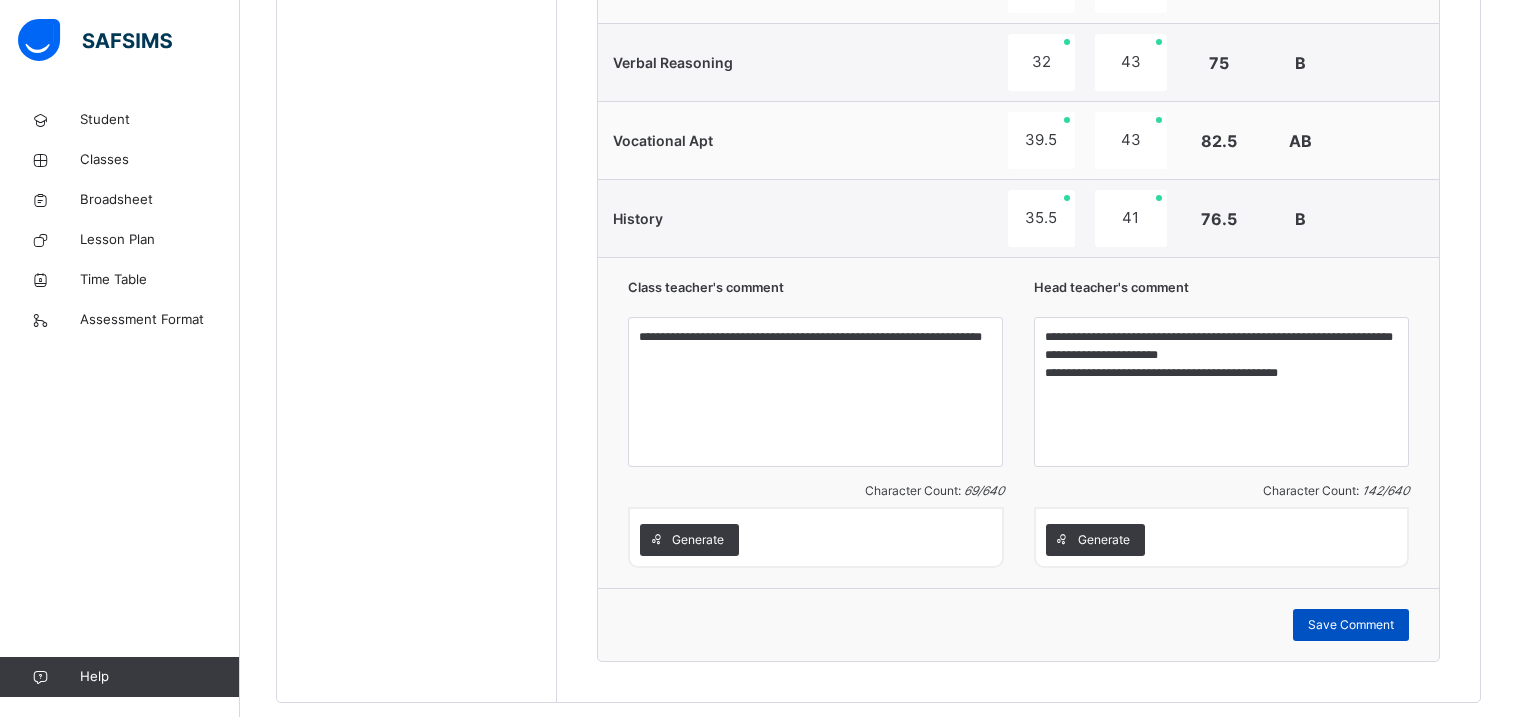 click on "Save Comment" at bounding box center [1351, 625] 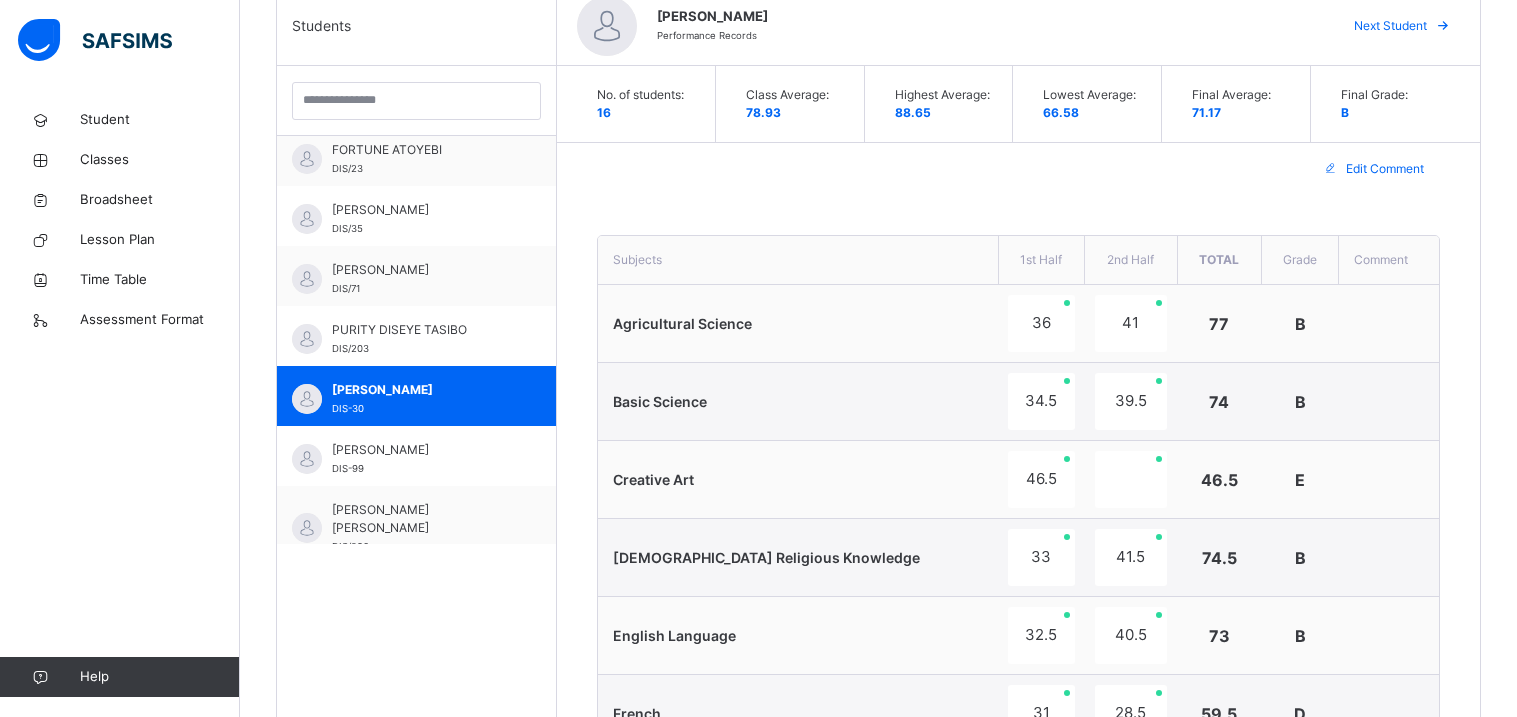 scroll, scrollTop: 440, scrollLeft: 0, axis: vertical 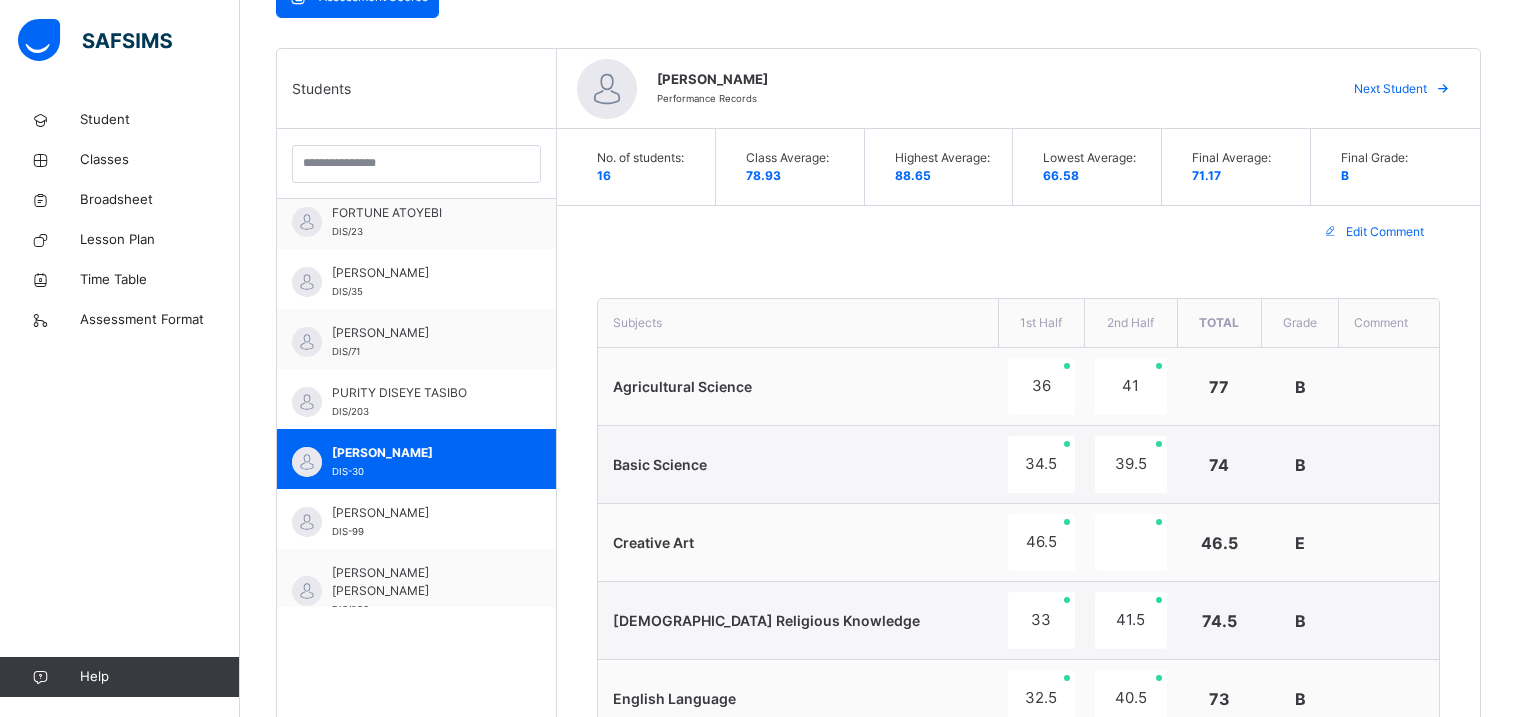 click on "PURITY DISEYE TASIBO" at bounding box center (421, 393) 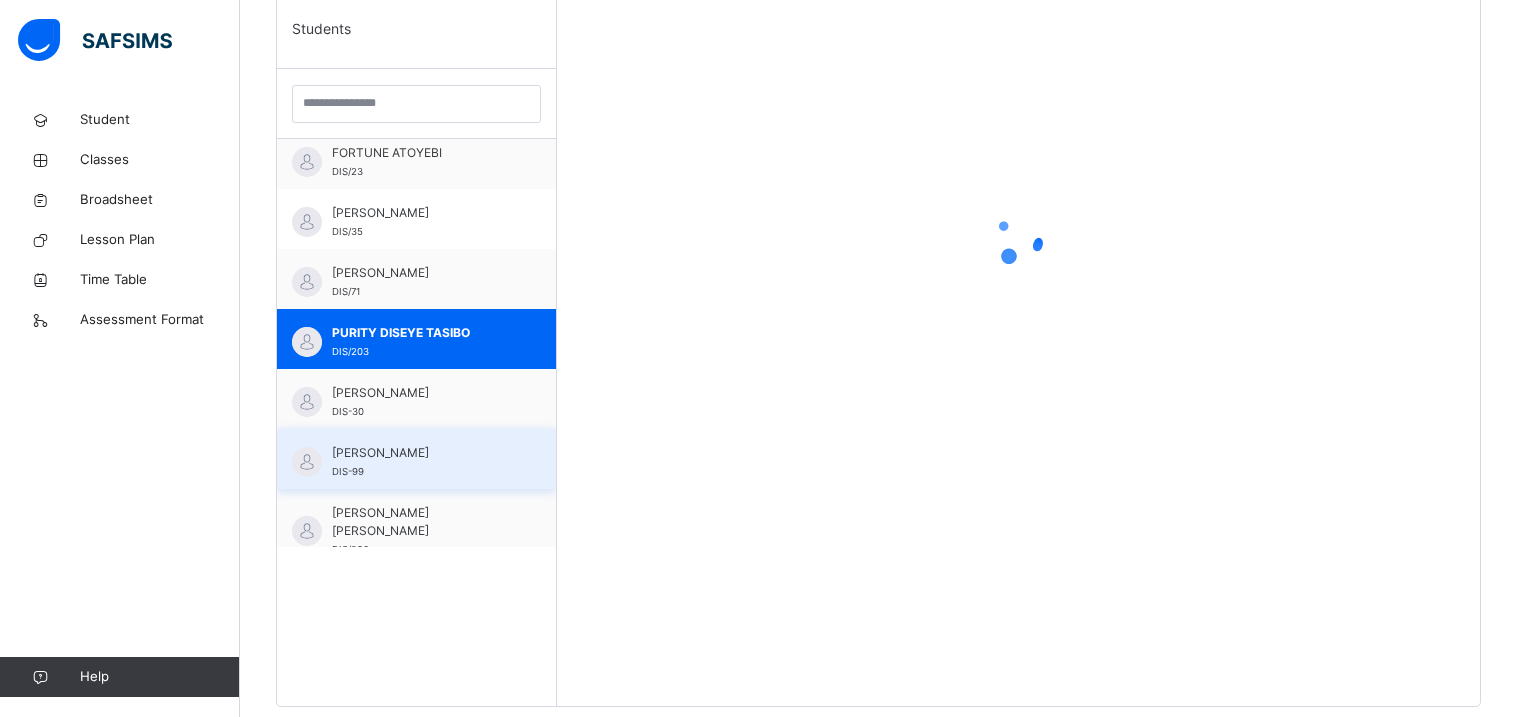 scroll, scrollTop: 581, scrollLeft: 0, axis: vertical 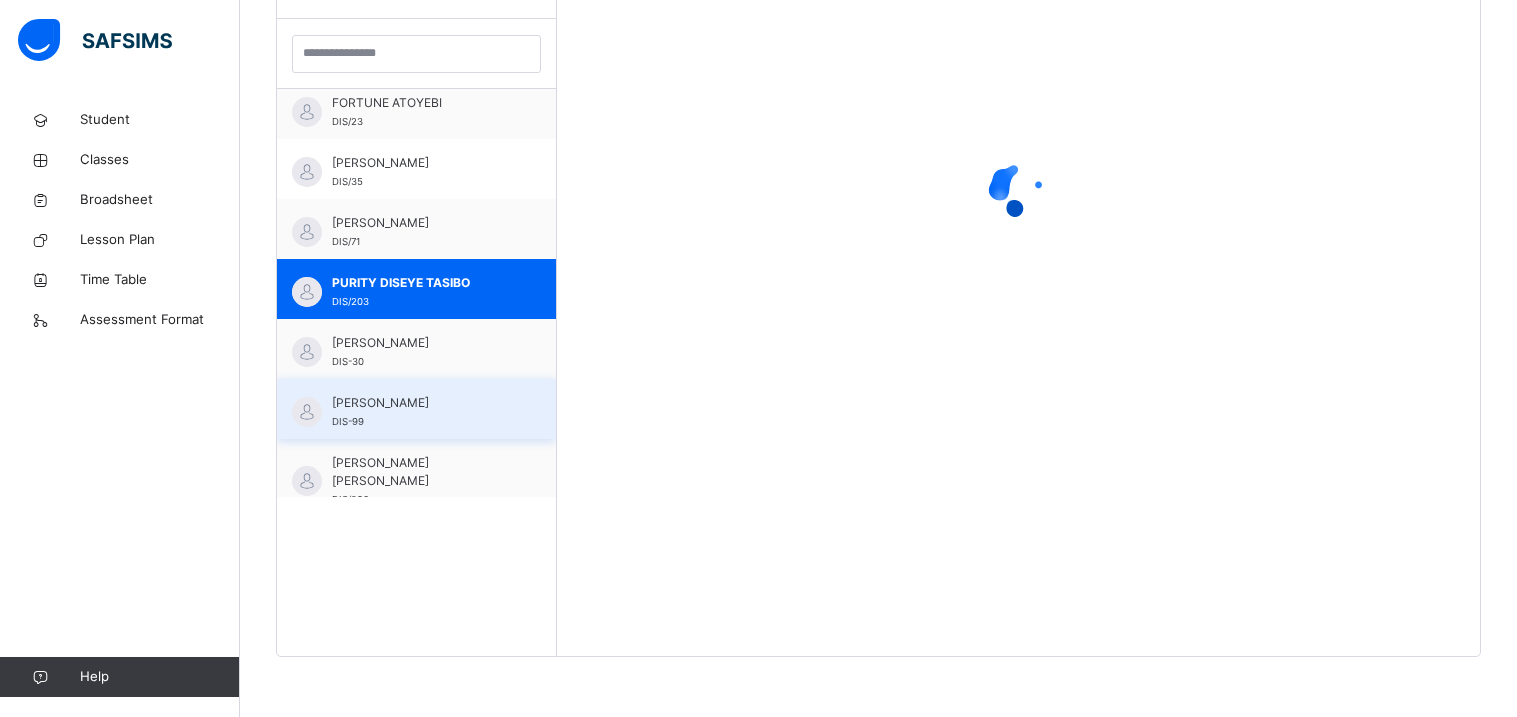 click on "[PERSON_NAME]" at bounding box center (421, 403) 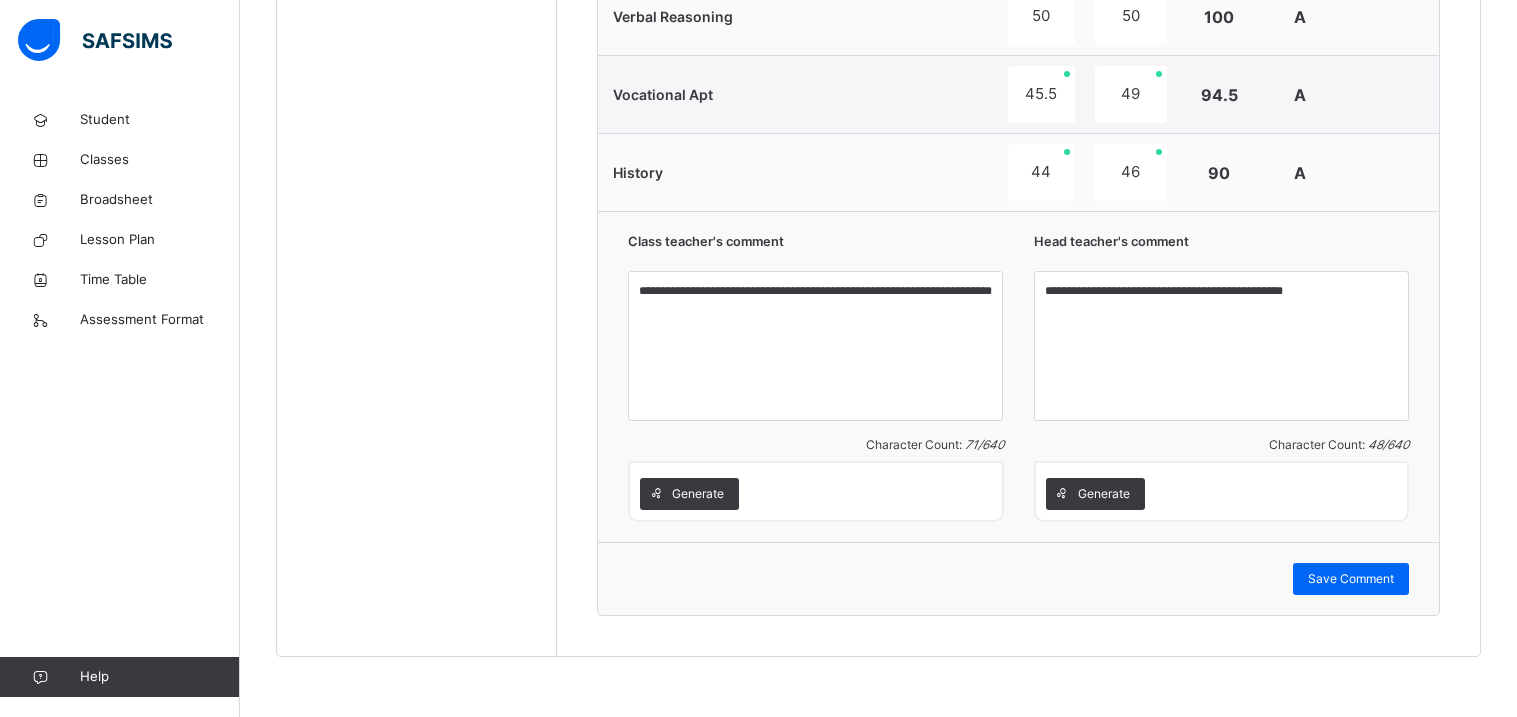 scroll, scrollTop: 1932, scrollLeft: 0, axis: vertical 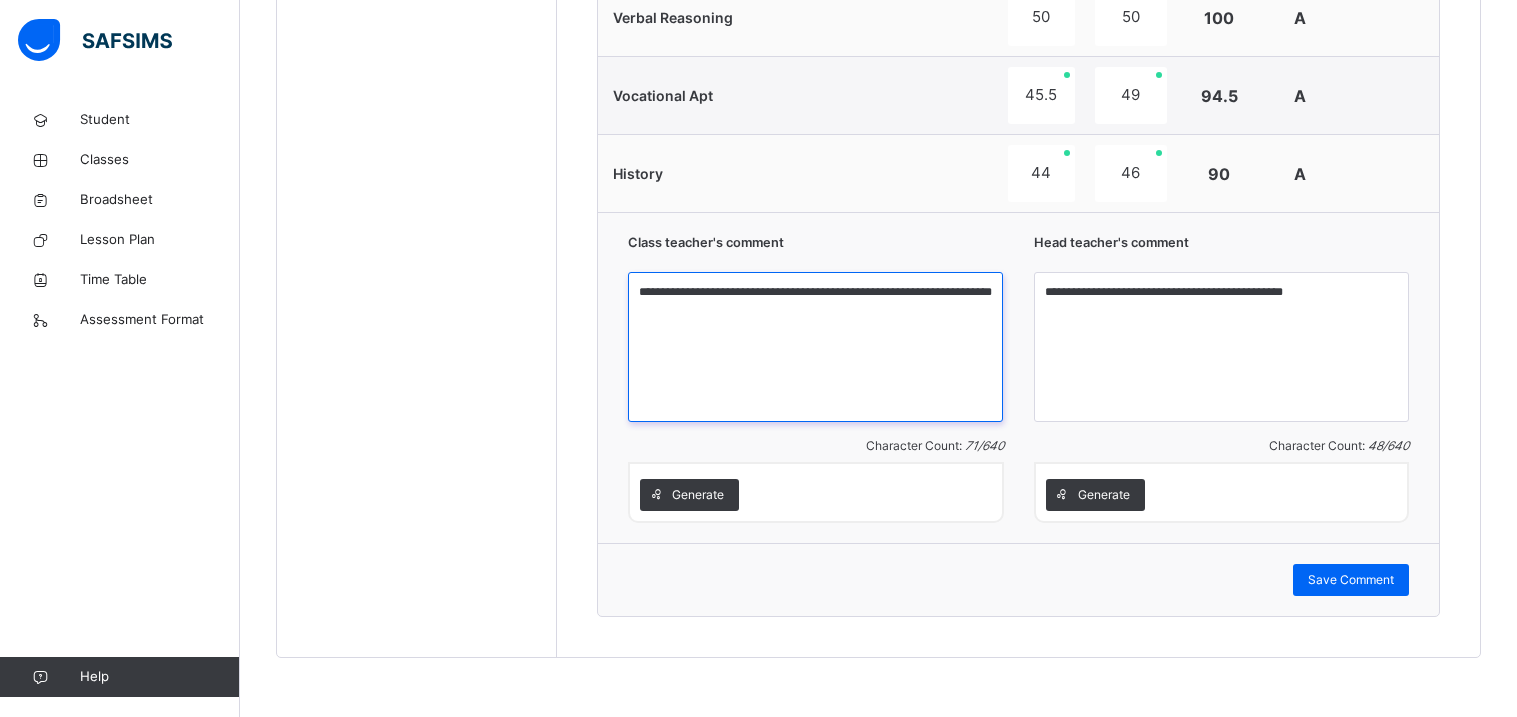 click on "**********" at bounding box center [815, 347] 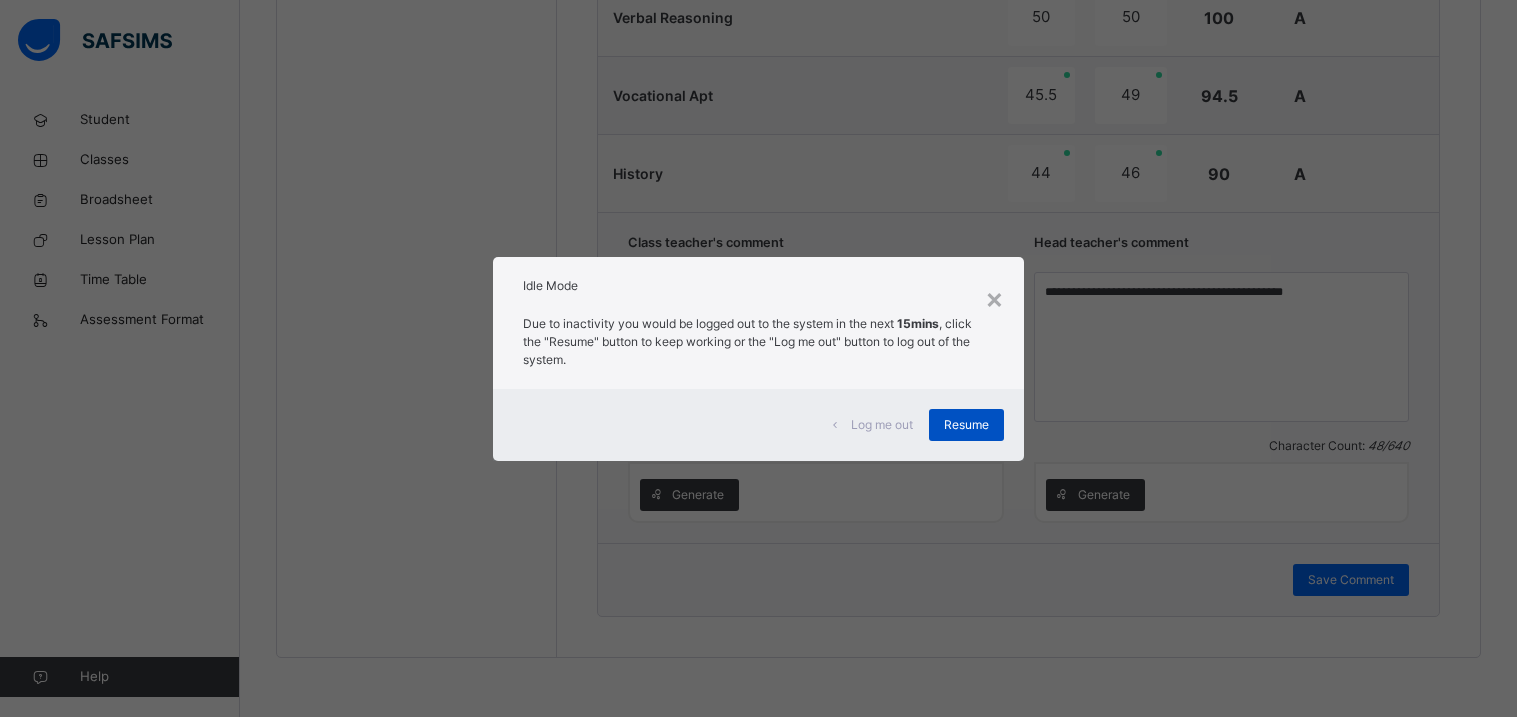 click on "Resume" at bounding box center (966, 425) 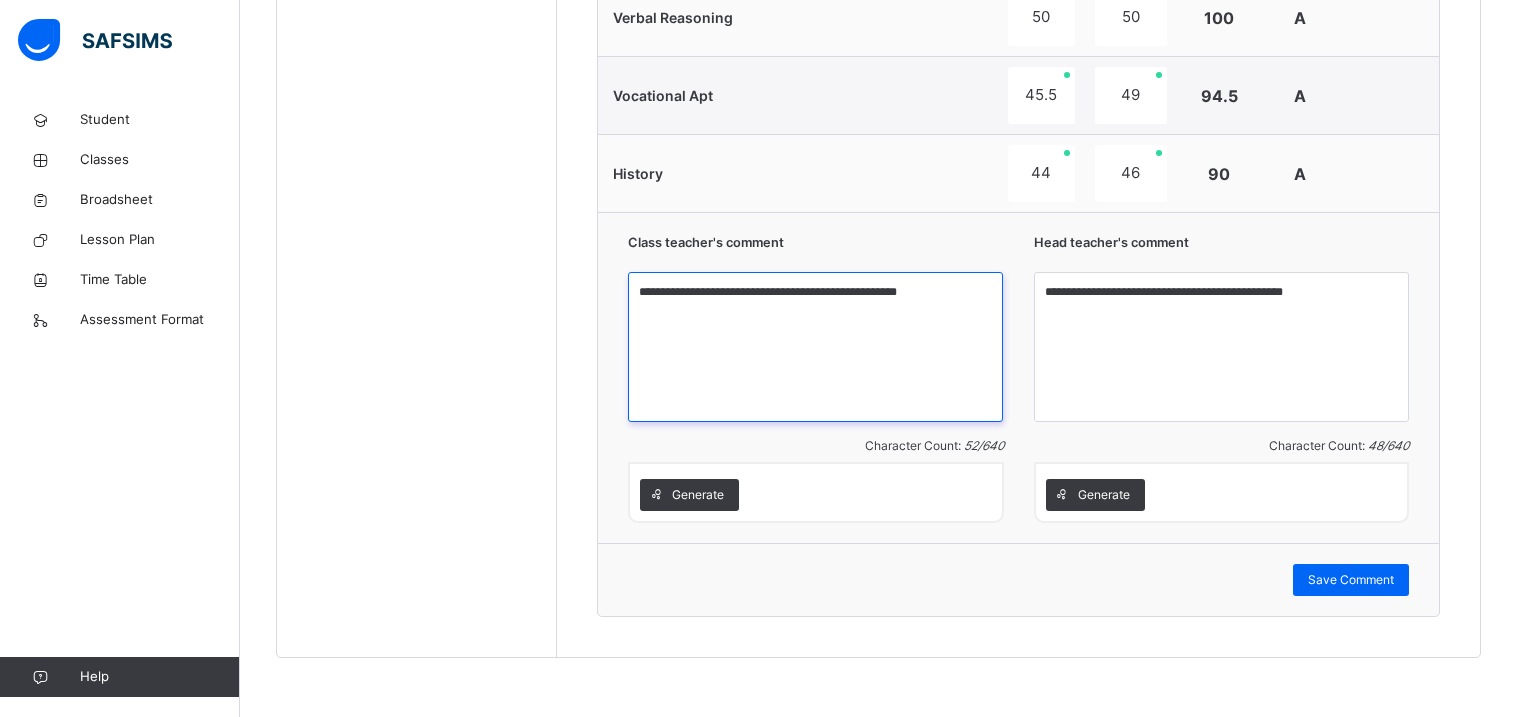 click on "**********" at bounding box center [815, 347] 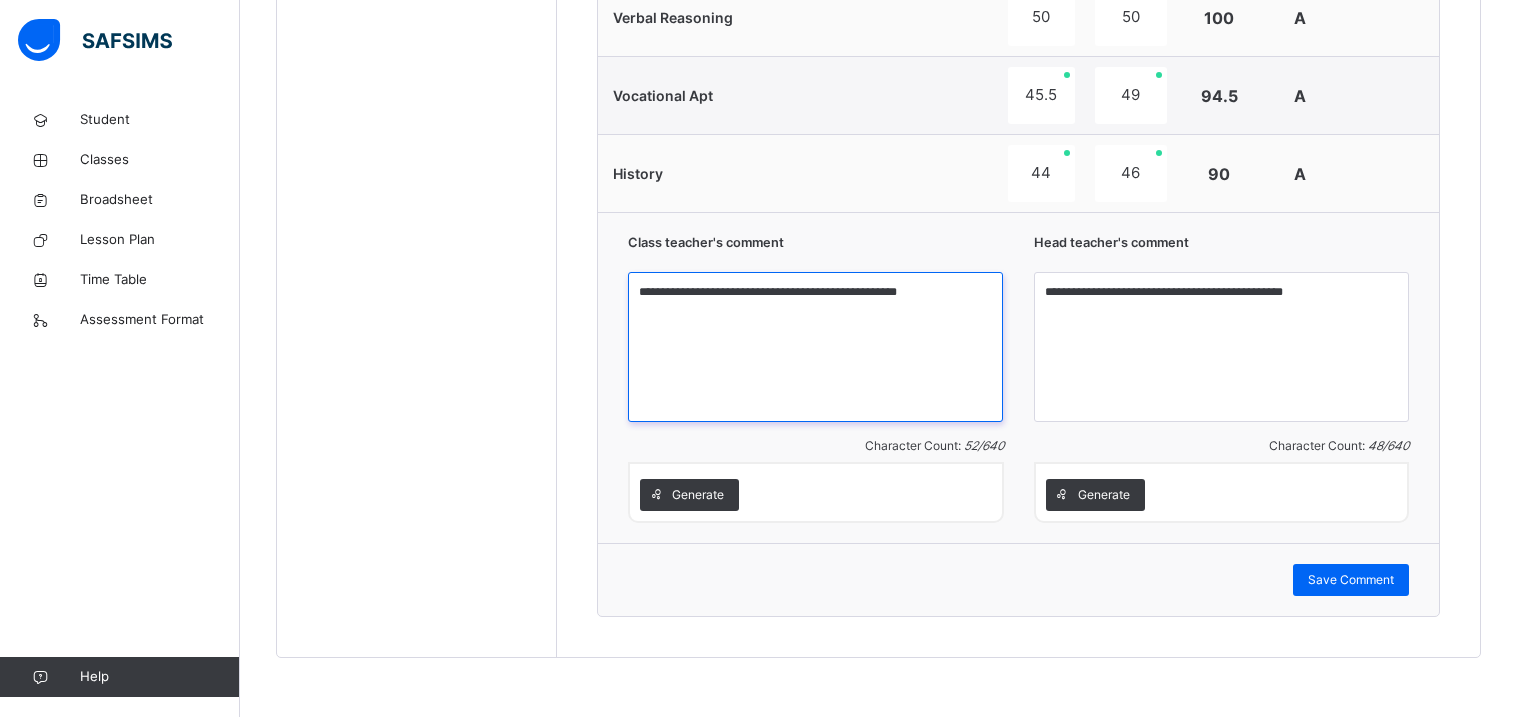 click on "**********" at bounding box center (815, 347) 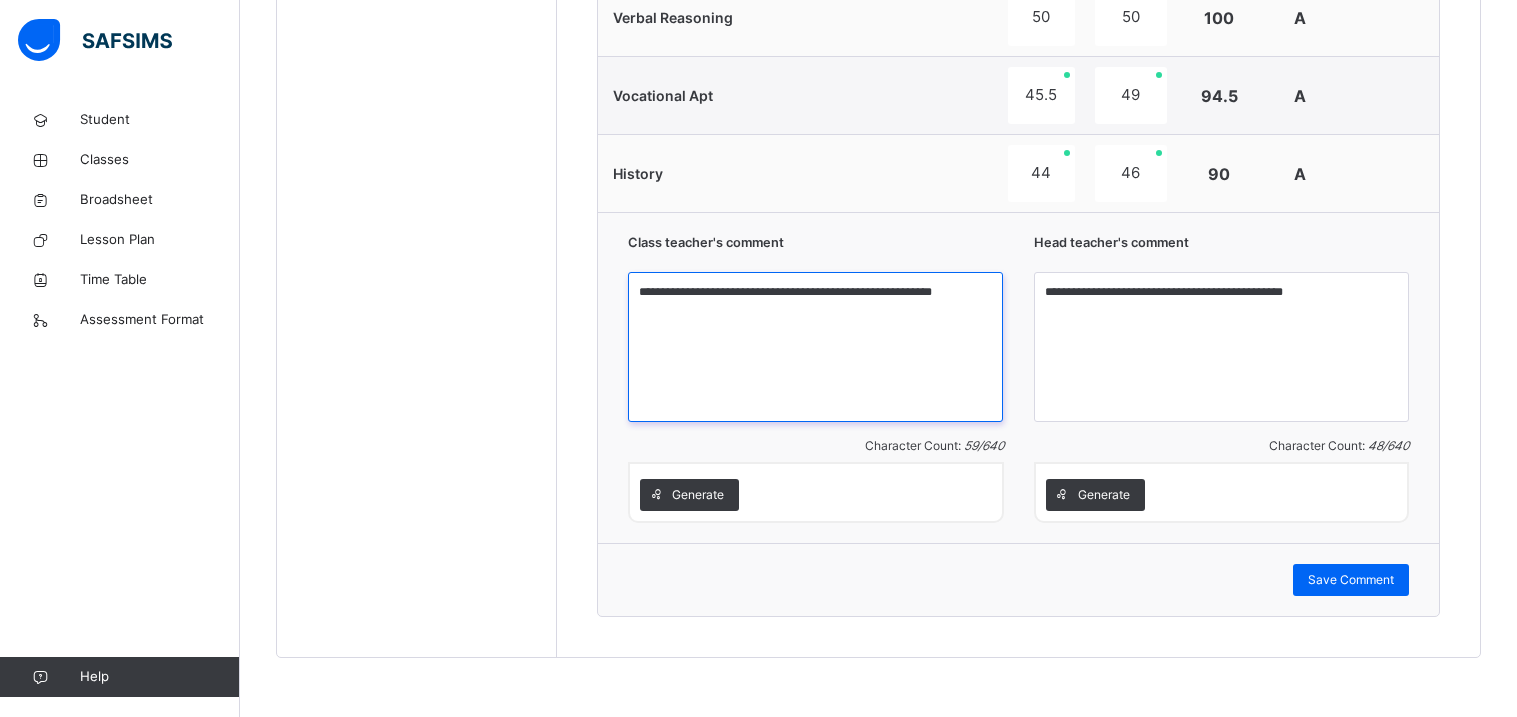 click on "**********" at bounding box center (815, 347) 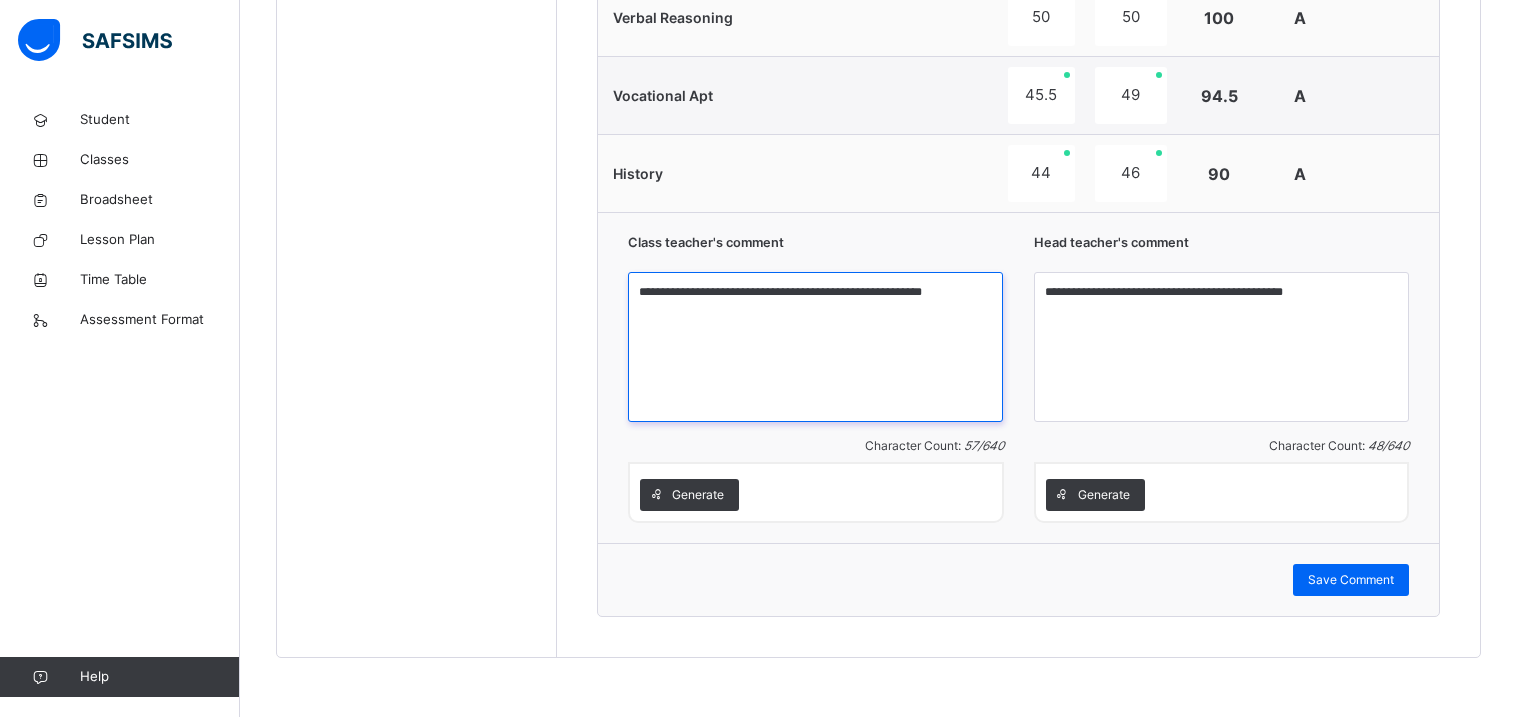 click on "**********" at bounding box center (815, 347) 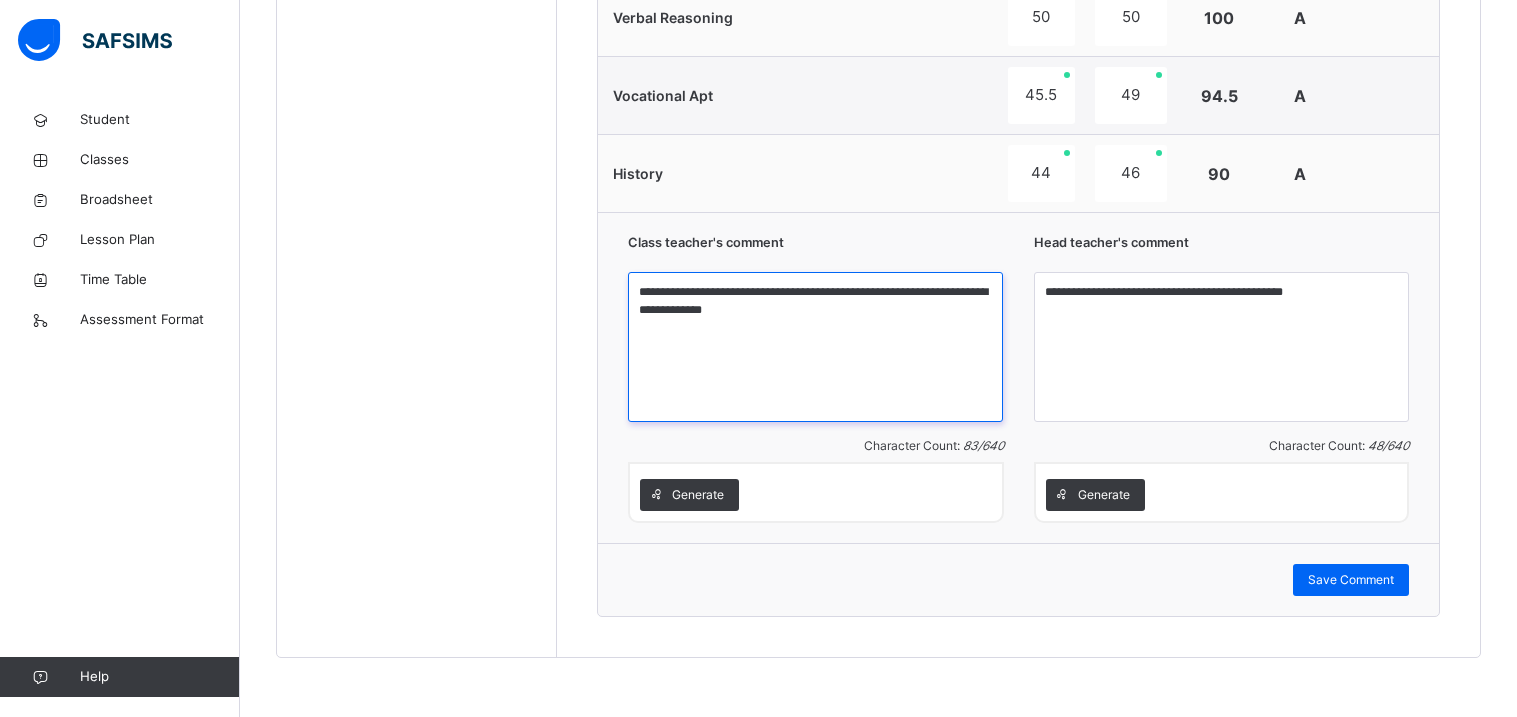 click on "**********" at bounding box center (815, 347) 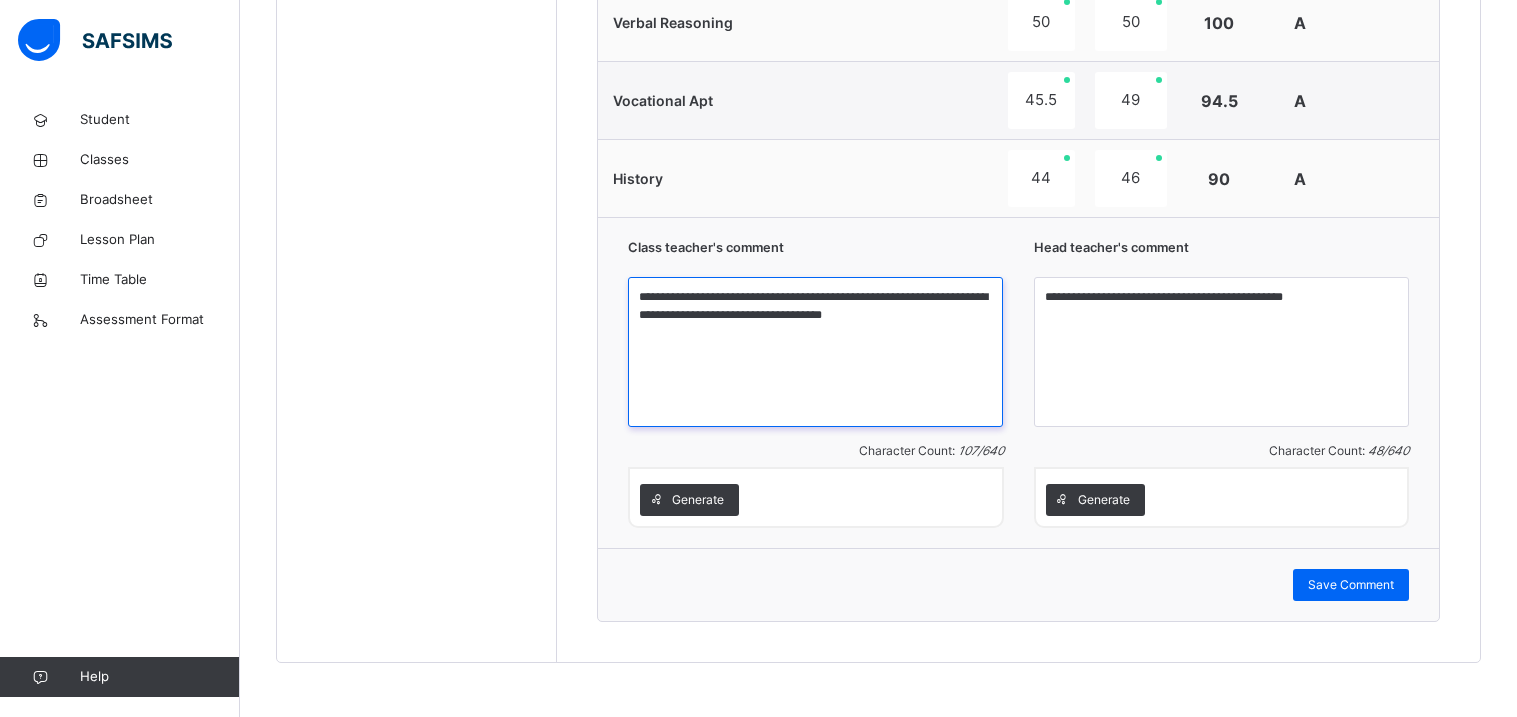 scroll, scrollTop: 1934, scrollLeft: 0, axis: vertical 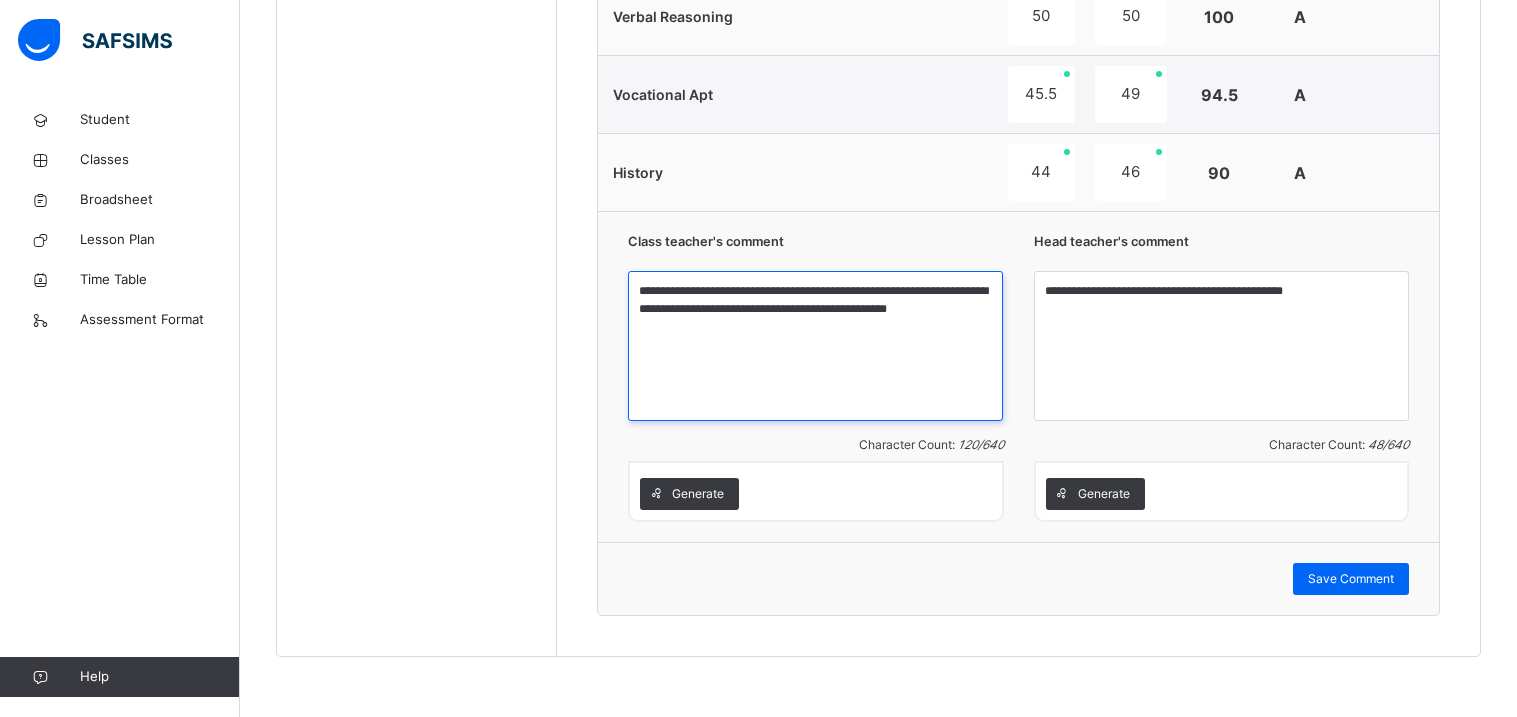 type on "**********" 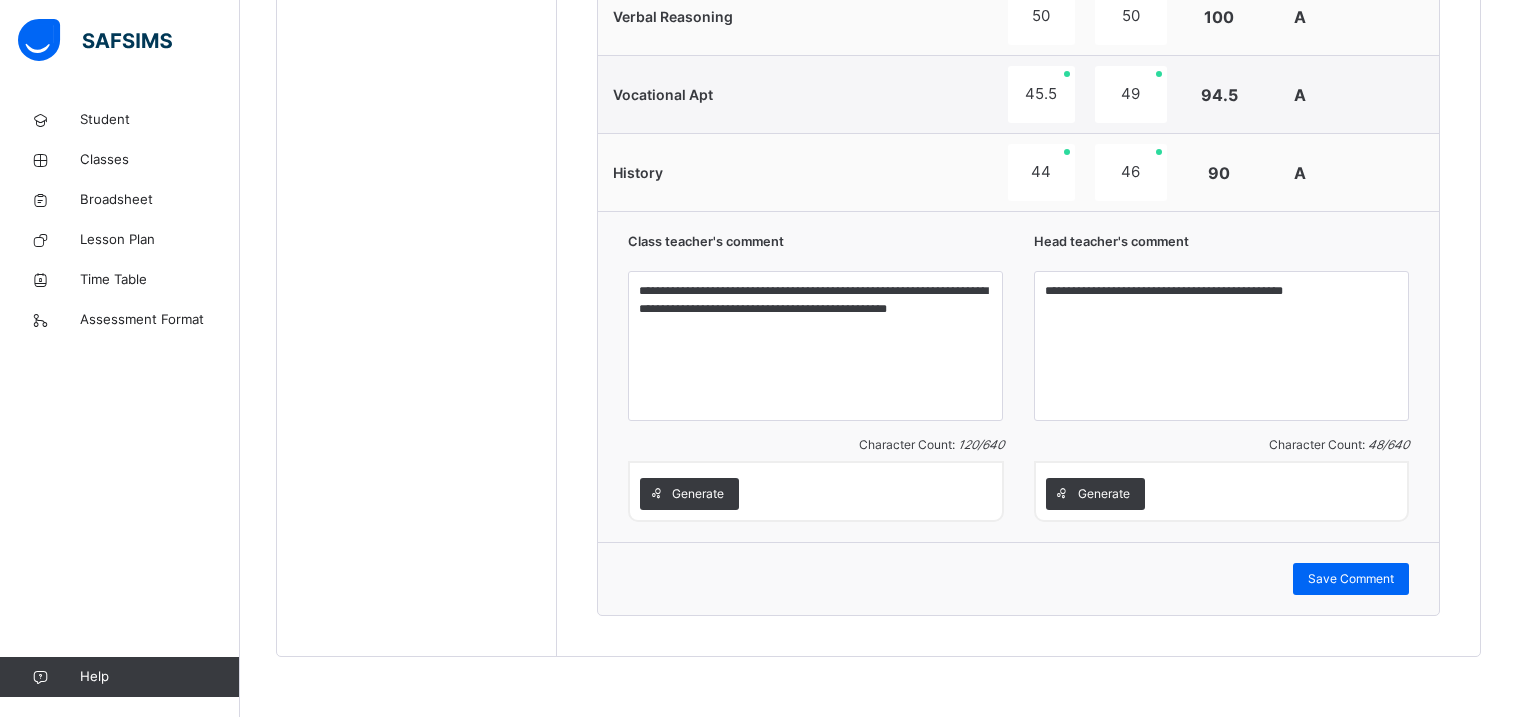 click on "Students [PERSON_NAME] DIS/162 [PERSON_NAME] [PERSON_NAME] DIS/277 ANYIMAETOCHI [PERSON_NAME] DIS/139 [PERSON_NAME] OMOYEMEH [PERSON_NAME] DIS/314 [PERSON_NAME] DIS/261 CHIDIEBUBE  CHIDI-IFEGBO DIS/72 DIAMOND  IFEADIGO DIS-23 EDEN CHIZITERE [PERSON_NAME] DIS/39 EXCEL O. TASIBO DIS/167 FORTUNE  ATOYEBI DIS/23 [PERSON_NAME] DIS/35 [PERSON_NAME] DIS/71 PURITY DISEYE TASIBO DIS/203 [PERSON_NAME] DIS-30 [PERSON_NAME] DIS-99 [PERSON_NAME] [PERSON_NAME] DIS/206" at bounding box center (417, -379) 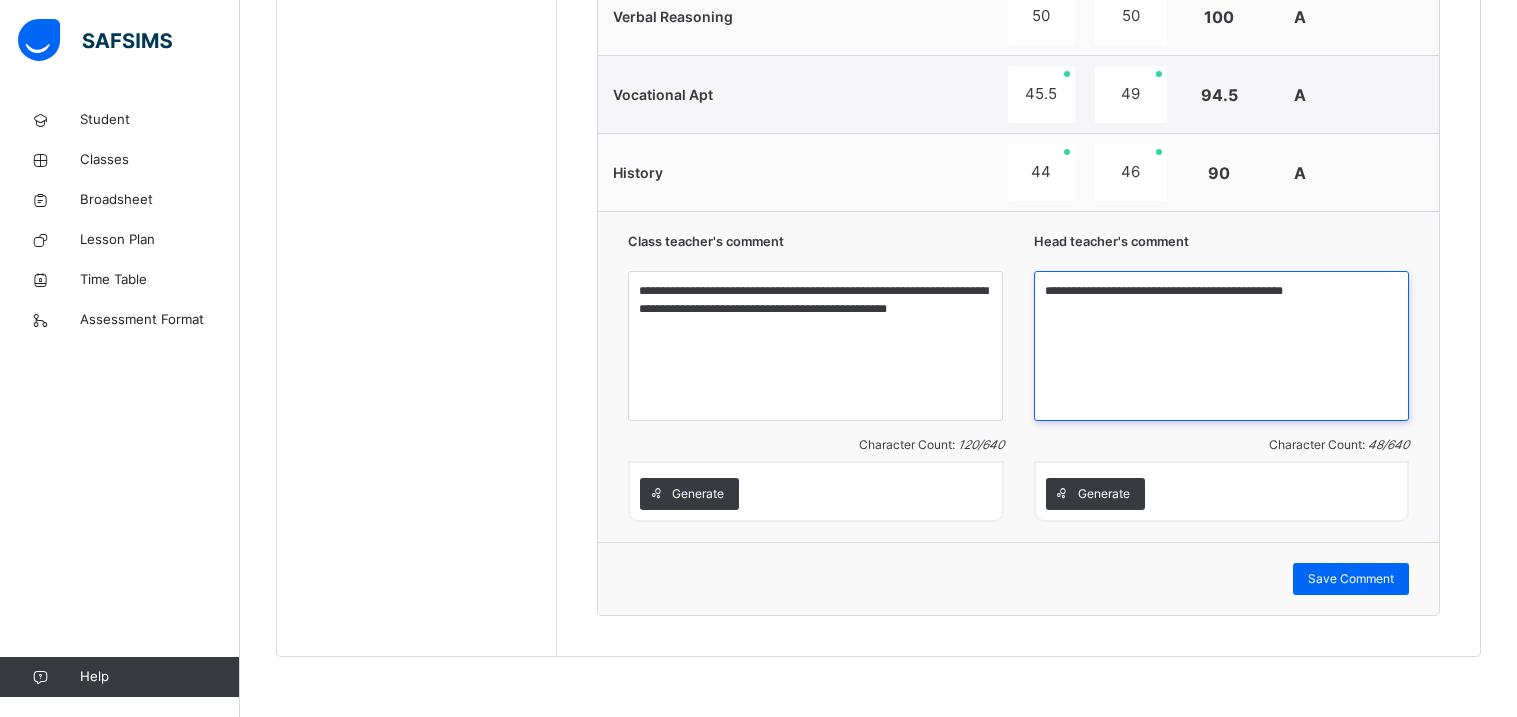click on "**********" at bounding box center [1221, 346] 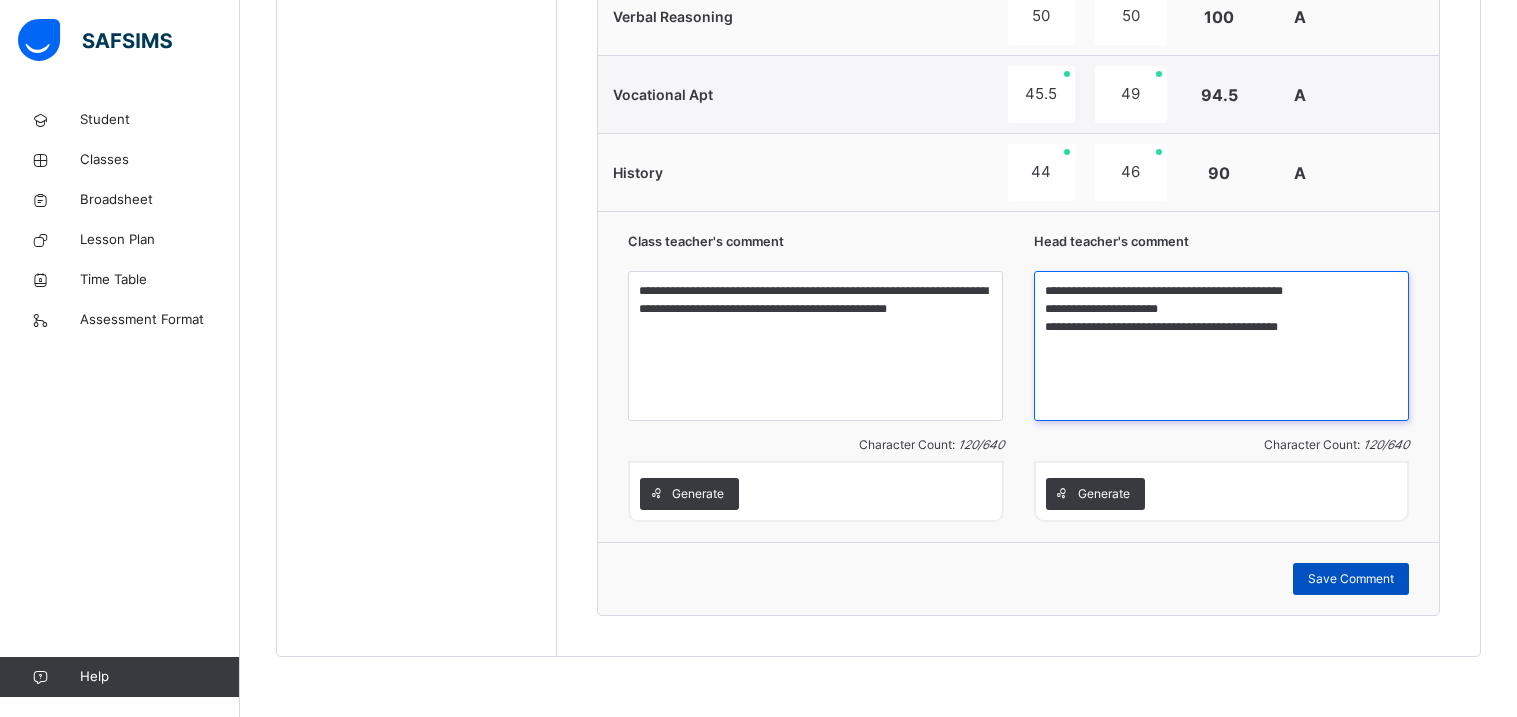 type on "**********" 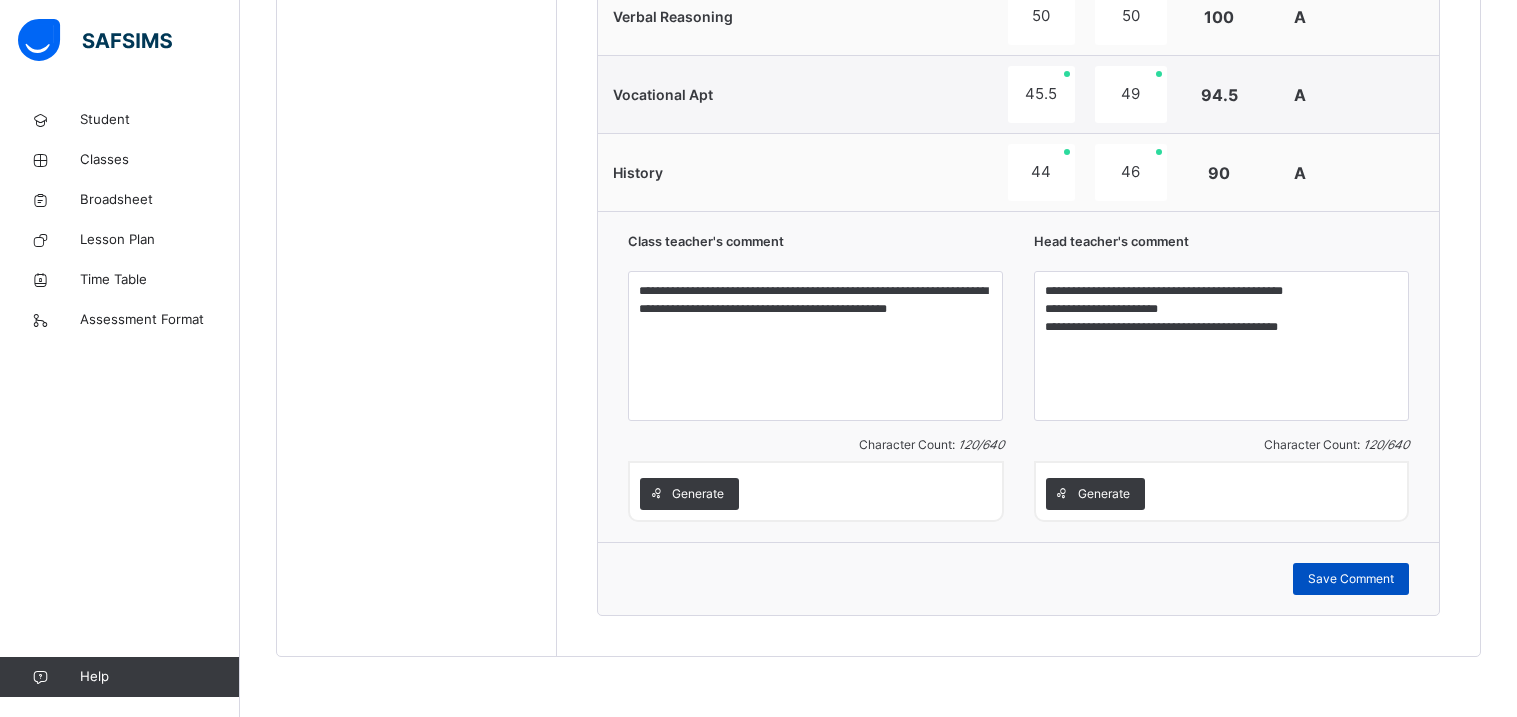 click on "Save Comment" at bounding box center [1351, 579] 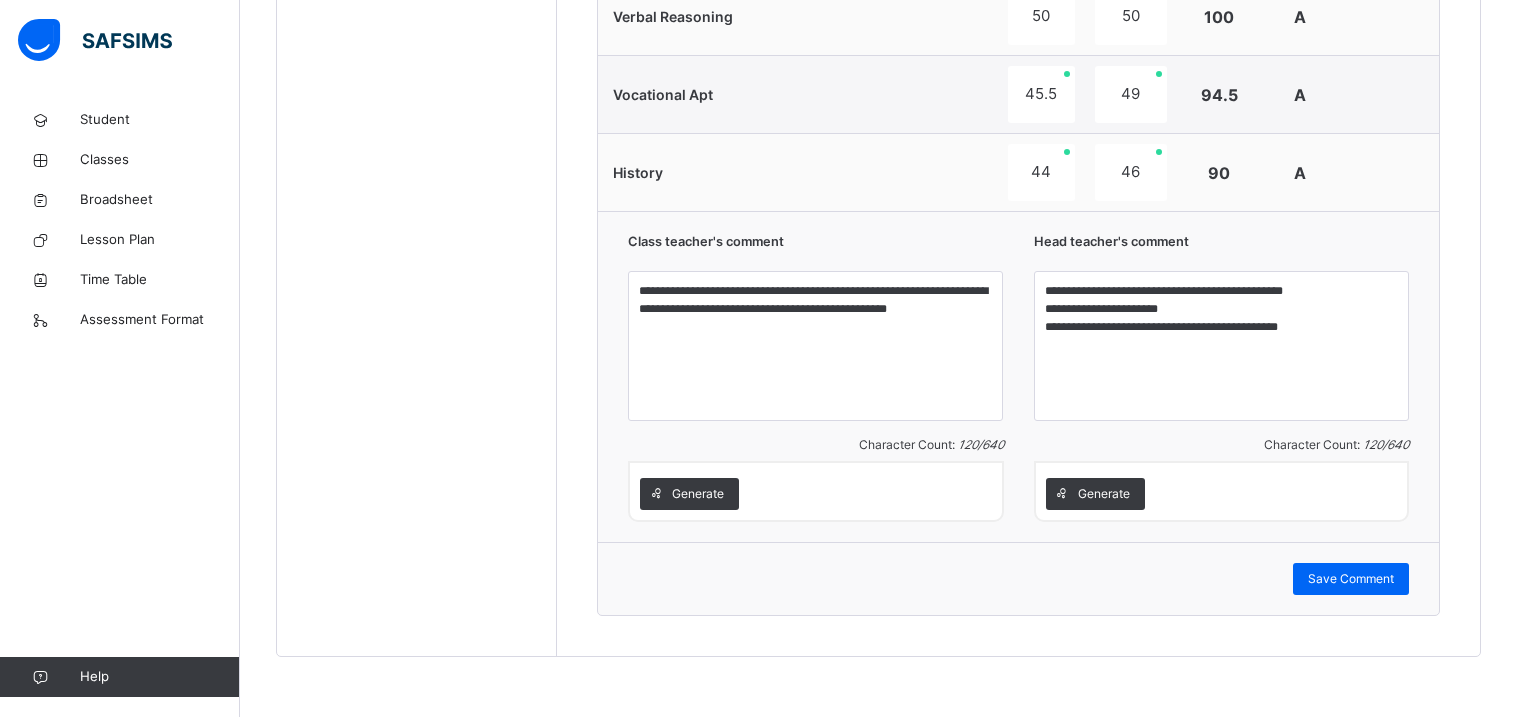 click on "Students [PERSON_NAME] DIS/162 [PERSON_NAME] [PERSON_NAME] DIS/277 ANYIMAETOCHI [PERSON_NAME] DIS/139 [PERSON_NAME] OMOYEMEH [PERSON_NAME] DIS/314 [PERSON_NAME] DIS/261 CHIDIEBUBE  CHIDI-IFEGBO DIS/72 DIAMOND  IFEADIGO DIS-23 EDEN CHIZITERE [PERSON_NAME] DIS/39 EXCEL O. TASIBO DIS/167 FORTUNE  ATOYEBI DIS/23 [PERSON_NAME] DIS/35 [PERSON_NAME] DIS/71 PURITY DISEYE TASIBO DIS/203 [PERSON_NAME] DIS-30 [PERSON_NAME] DIS-99 [PERSON_NAME] [PERSON_NAME] DIS/206" at bounding box center [417, -379] 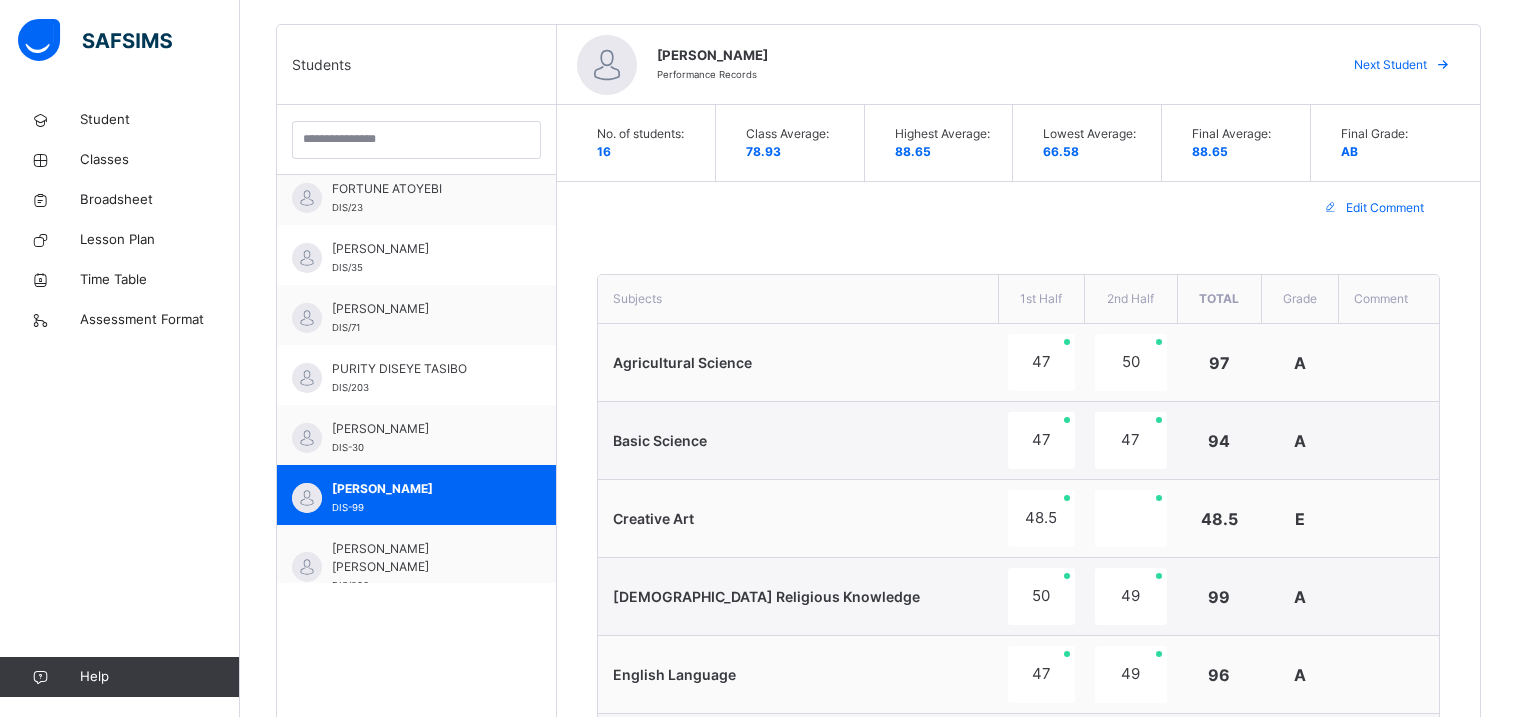 scroll, scrollTop: 541, scrollLeft: 0, axis: vertical 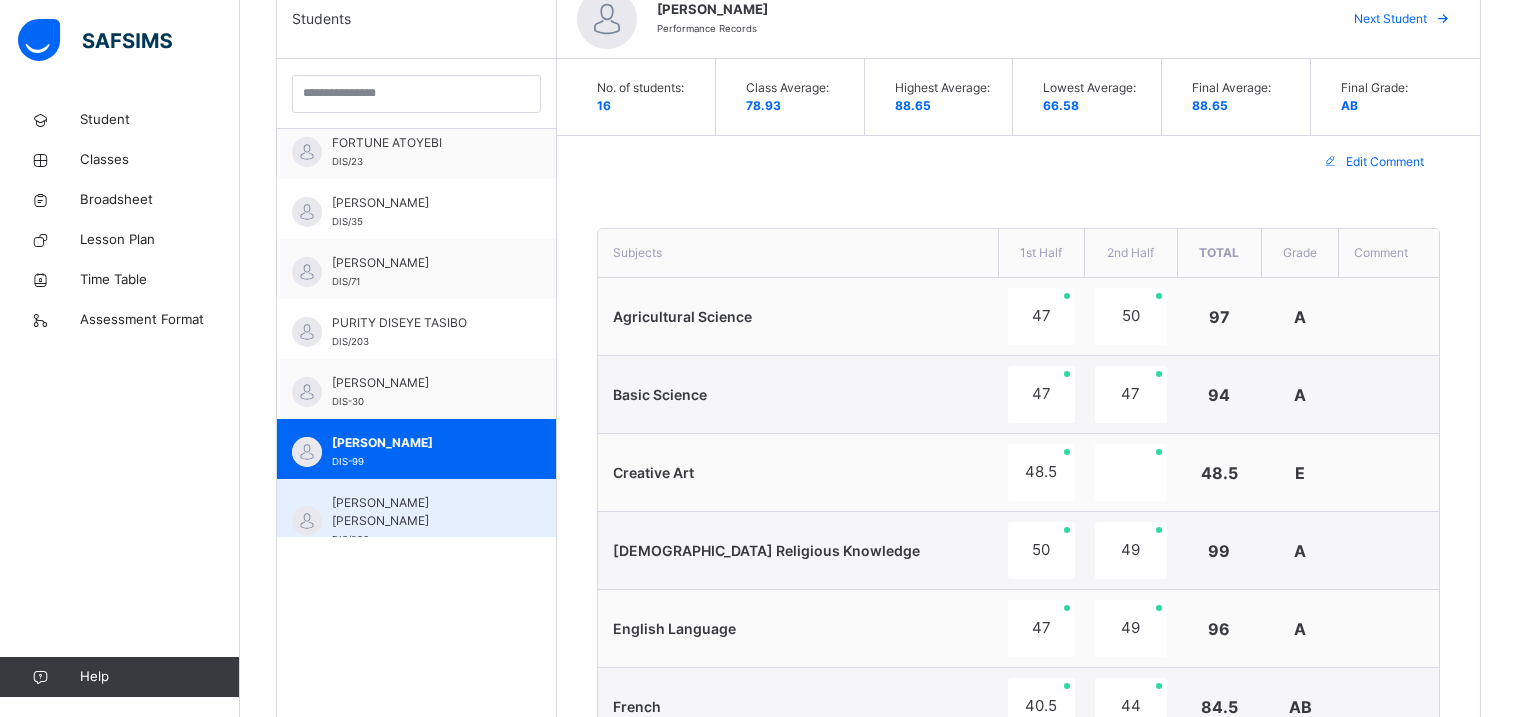 click on "[PERSON_NAME] [PERSON_NAME]" at bounding box center [421, 512] 